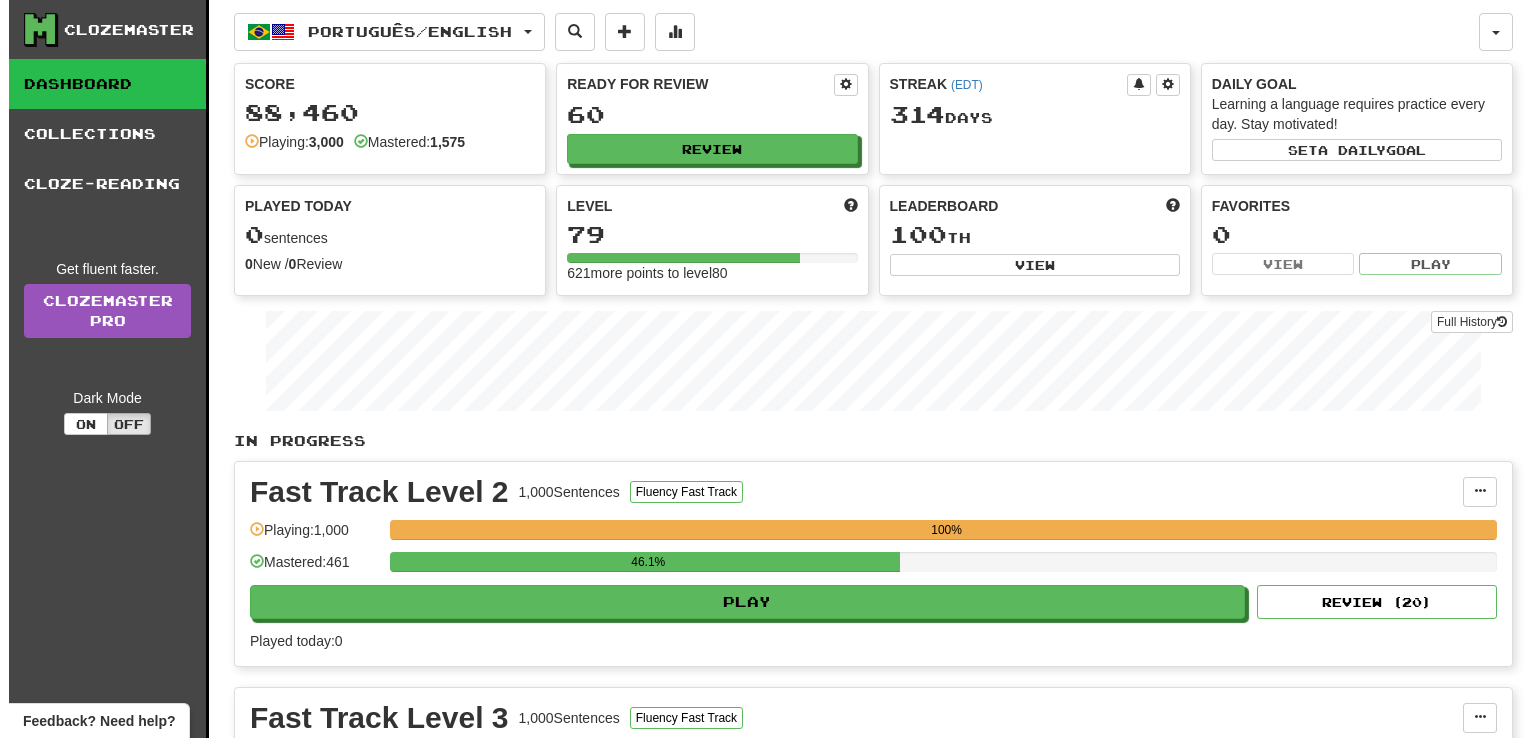 scroll, scrollTop: 0, scrollLeft: 0, axis: both 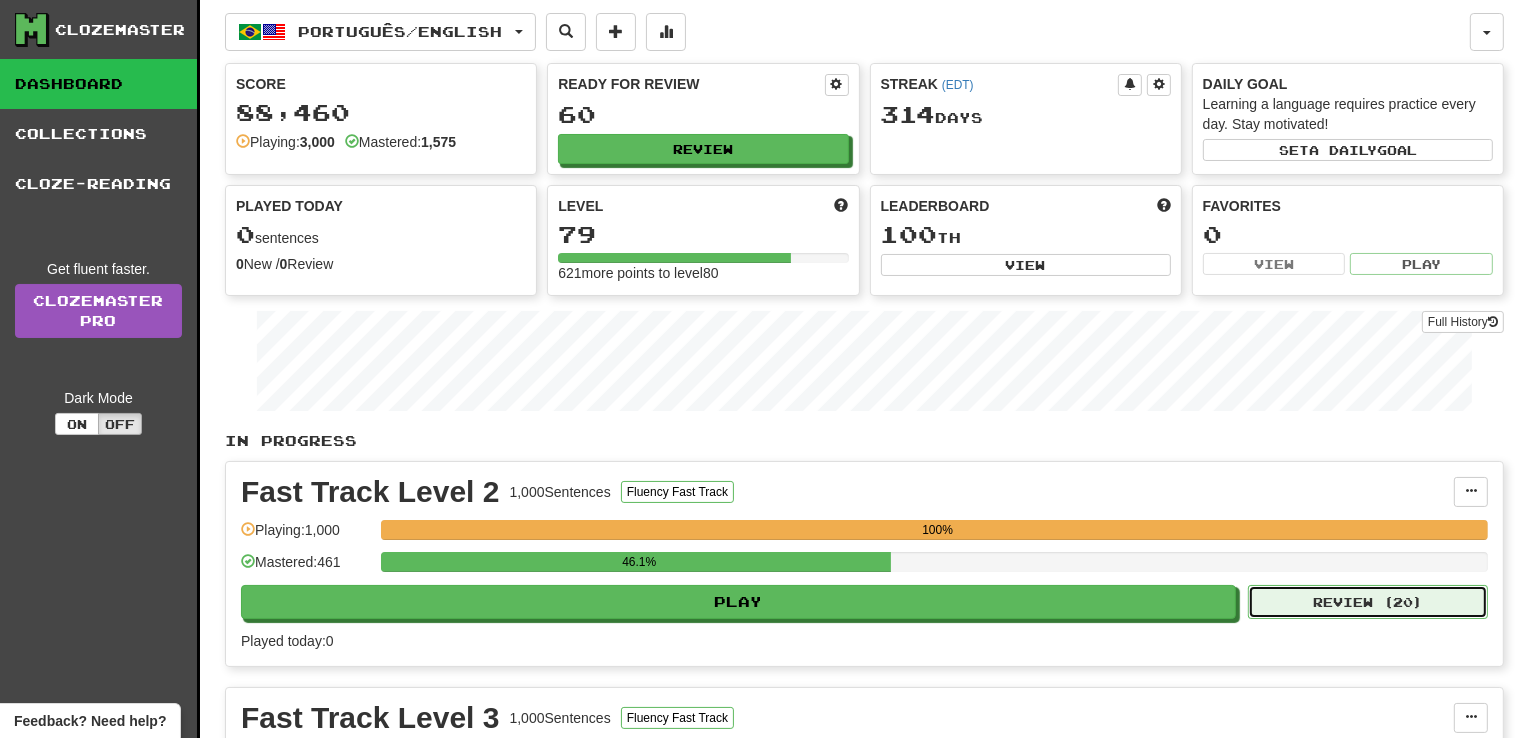 click on "Review ( 20 )" at bounding box center [1368, 602] 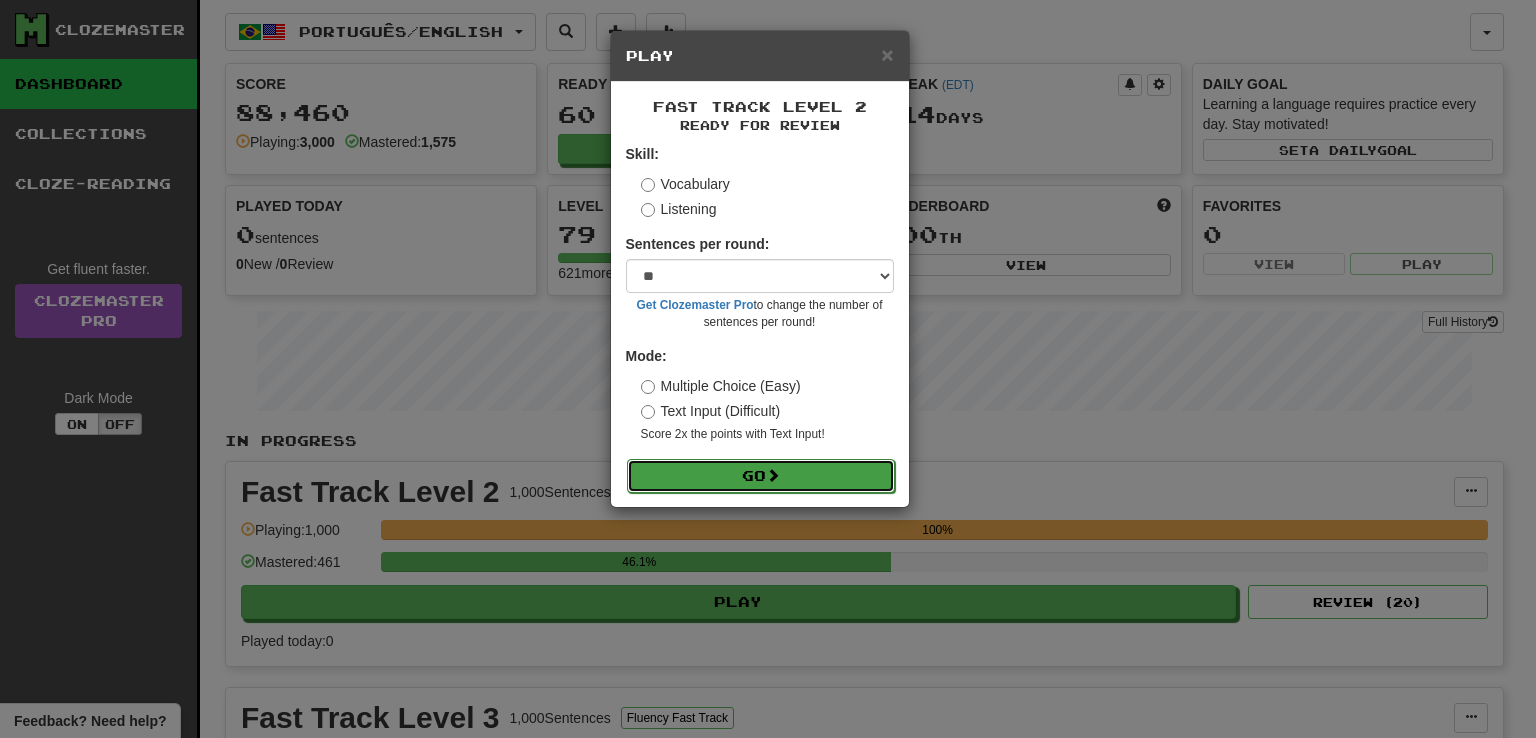 click on "Go" at bounding box center [761, 476] 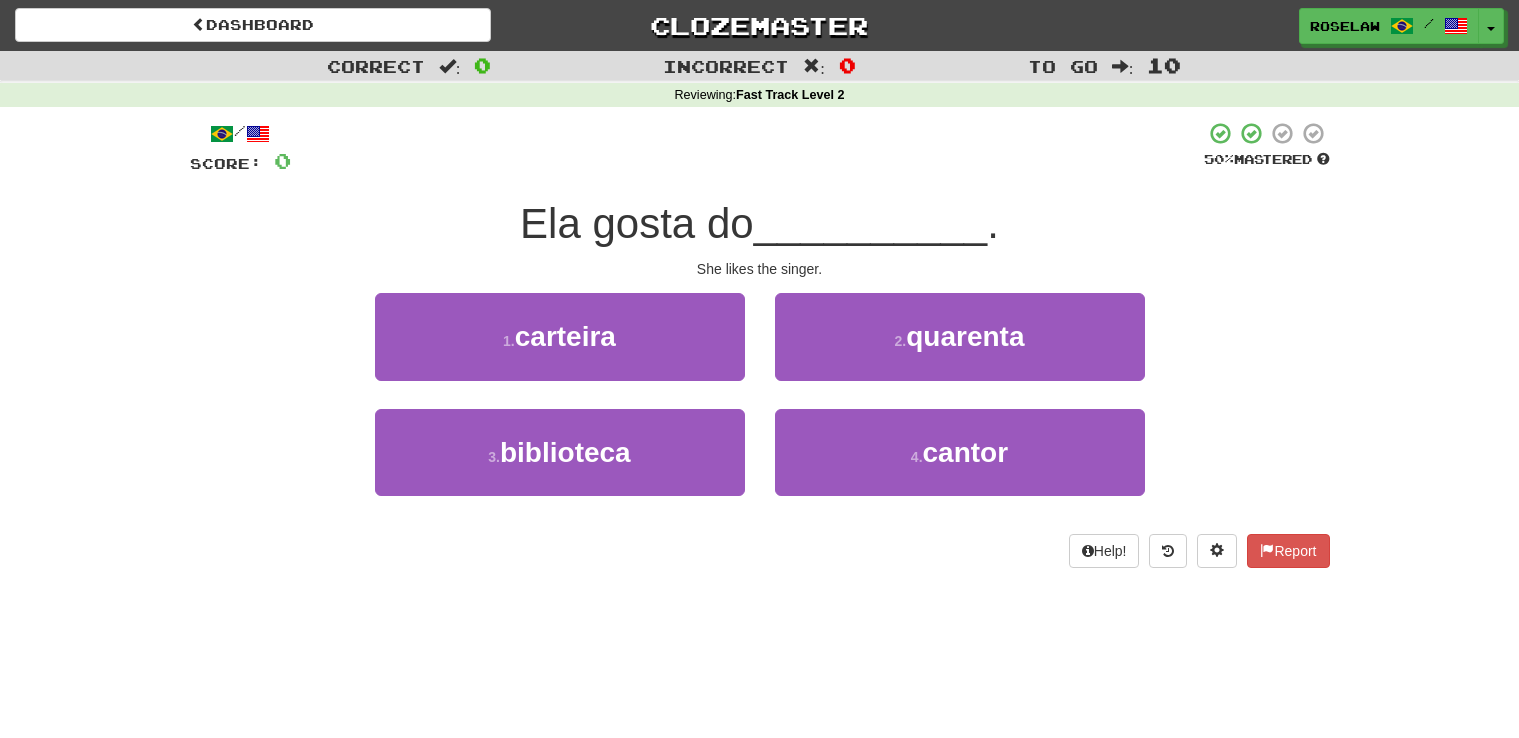 scroll, scrollTop: 0, scrollLeft: 0, axis: both 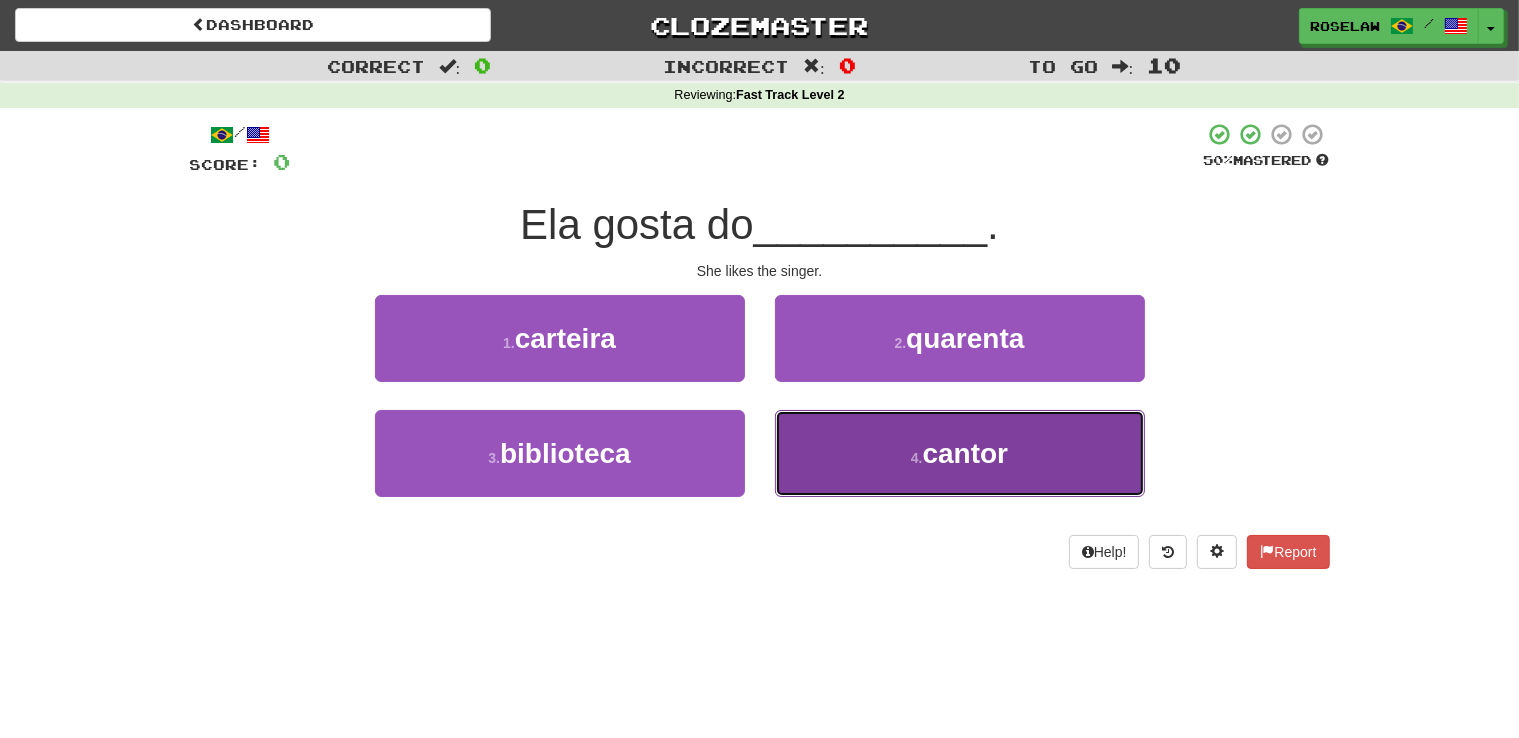 click on "4 .  cantor" at bounding box center (960, 453) 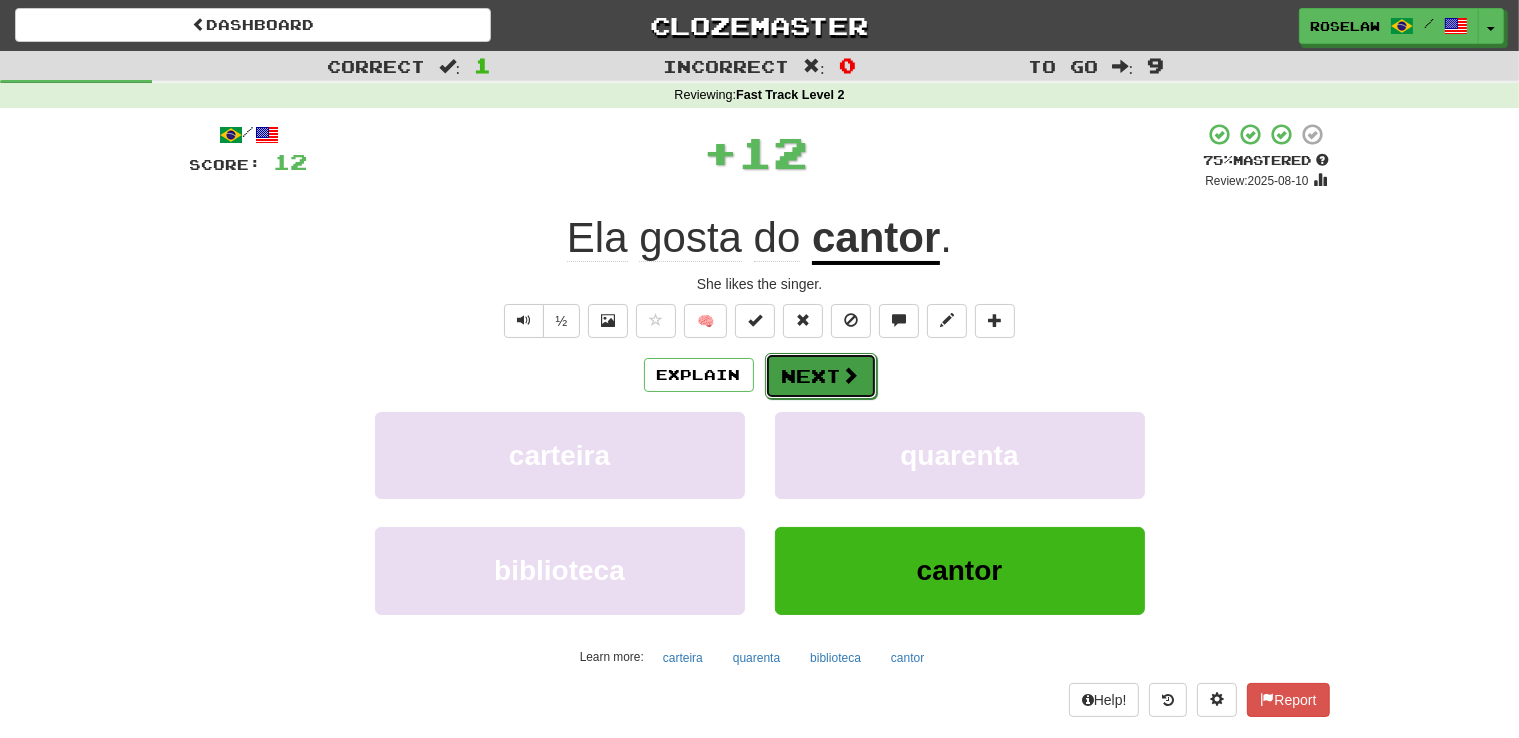 click at bounding box center [851, 375] 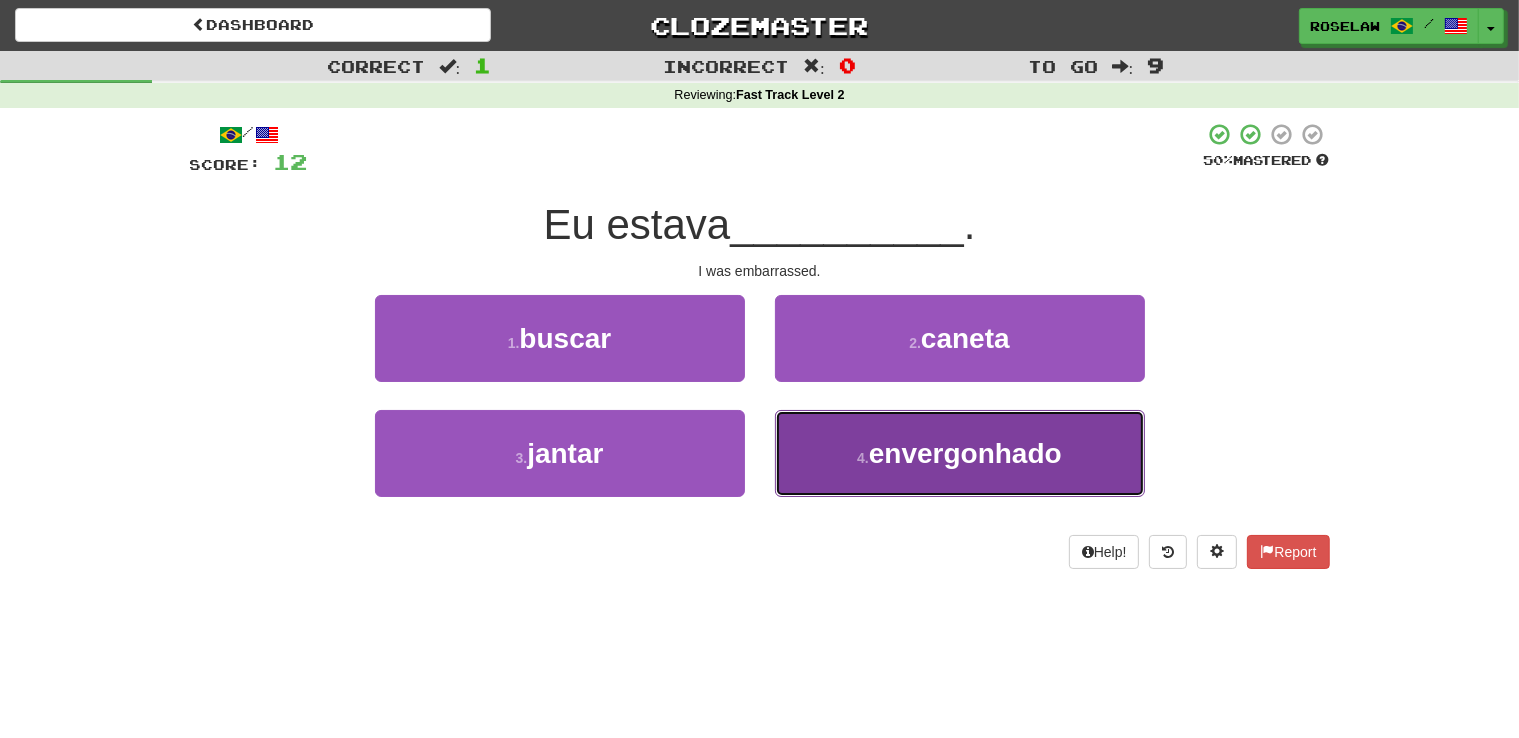 click on "4 .  envergonhado" at bounding box center (960, 453) 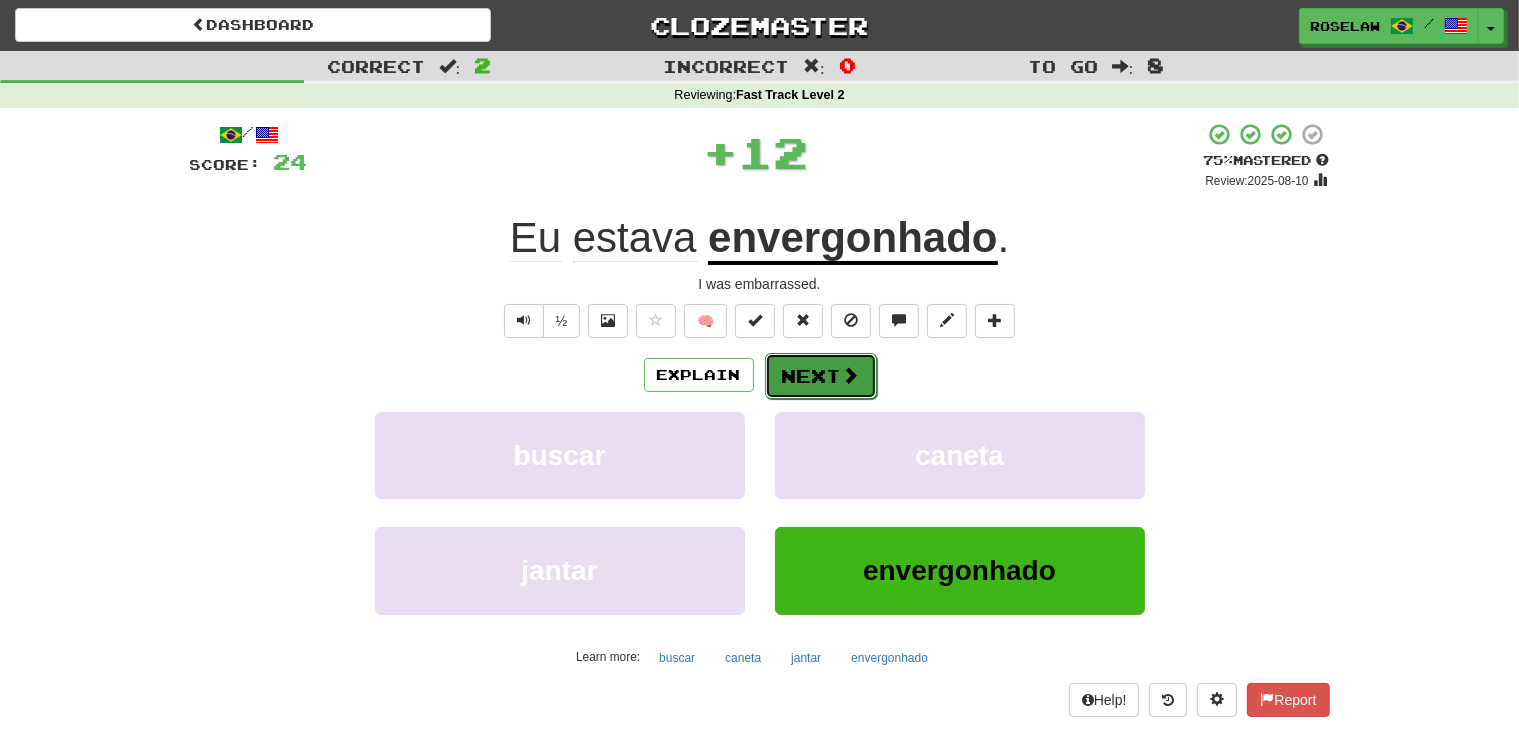 click at bounding box center (851, 375) 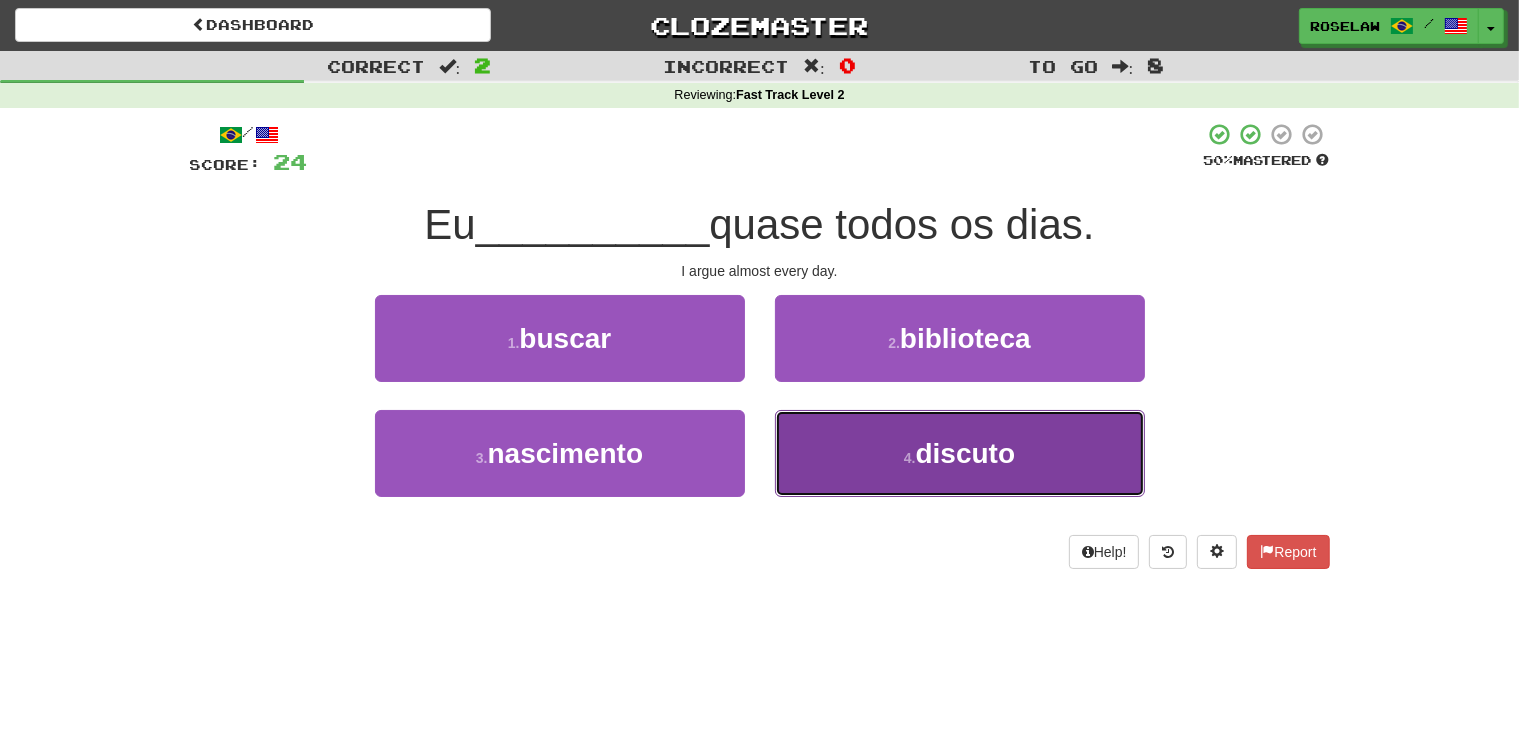 click on "4 .  discuto" at bounding box center [960, 453] 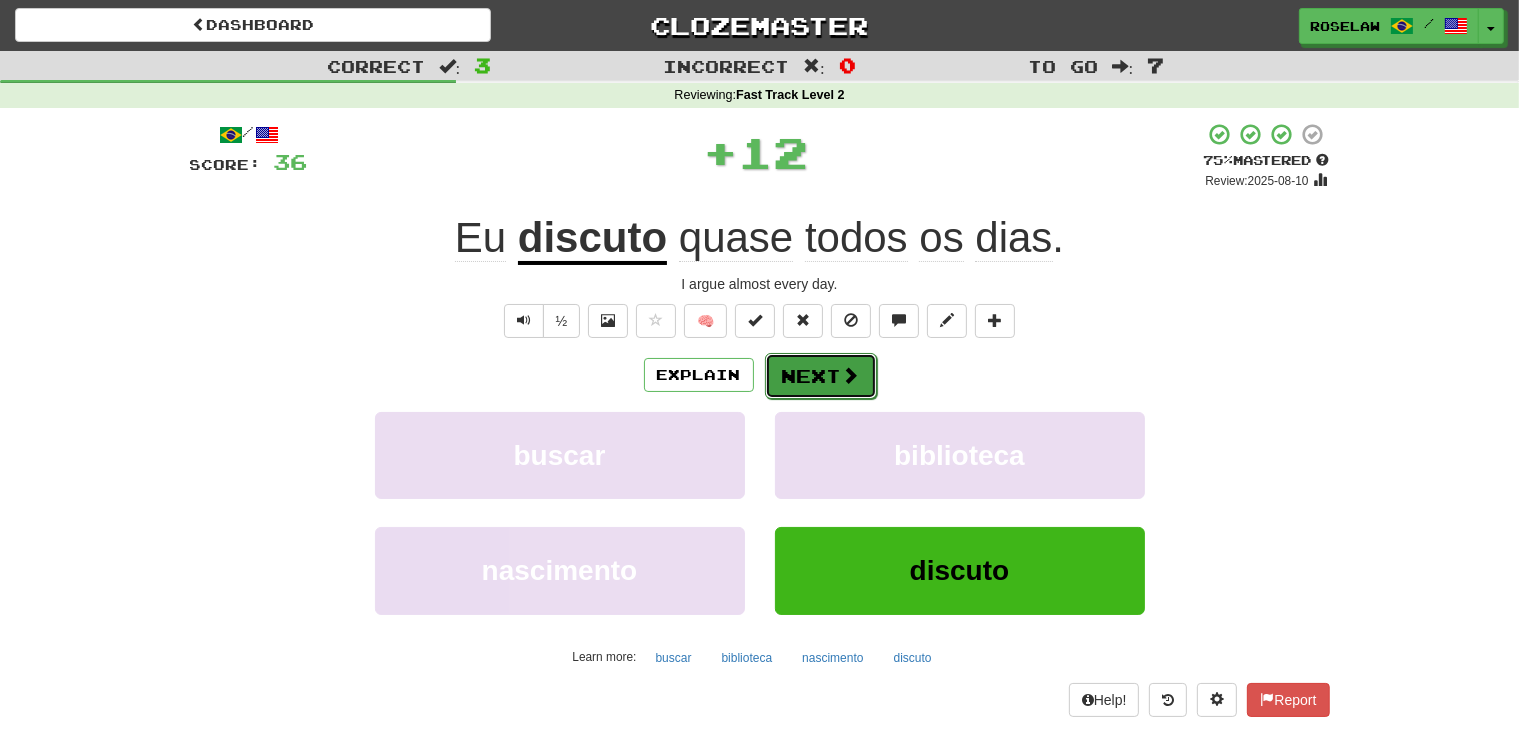 click on "Next" at bounding box center (821, 376) 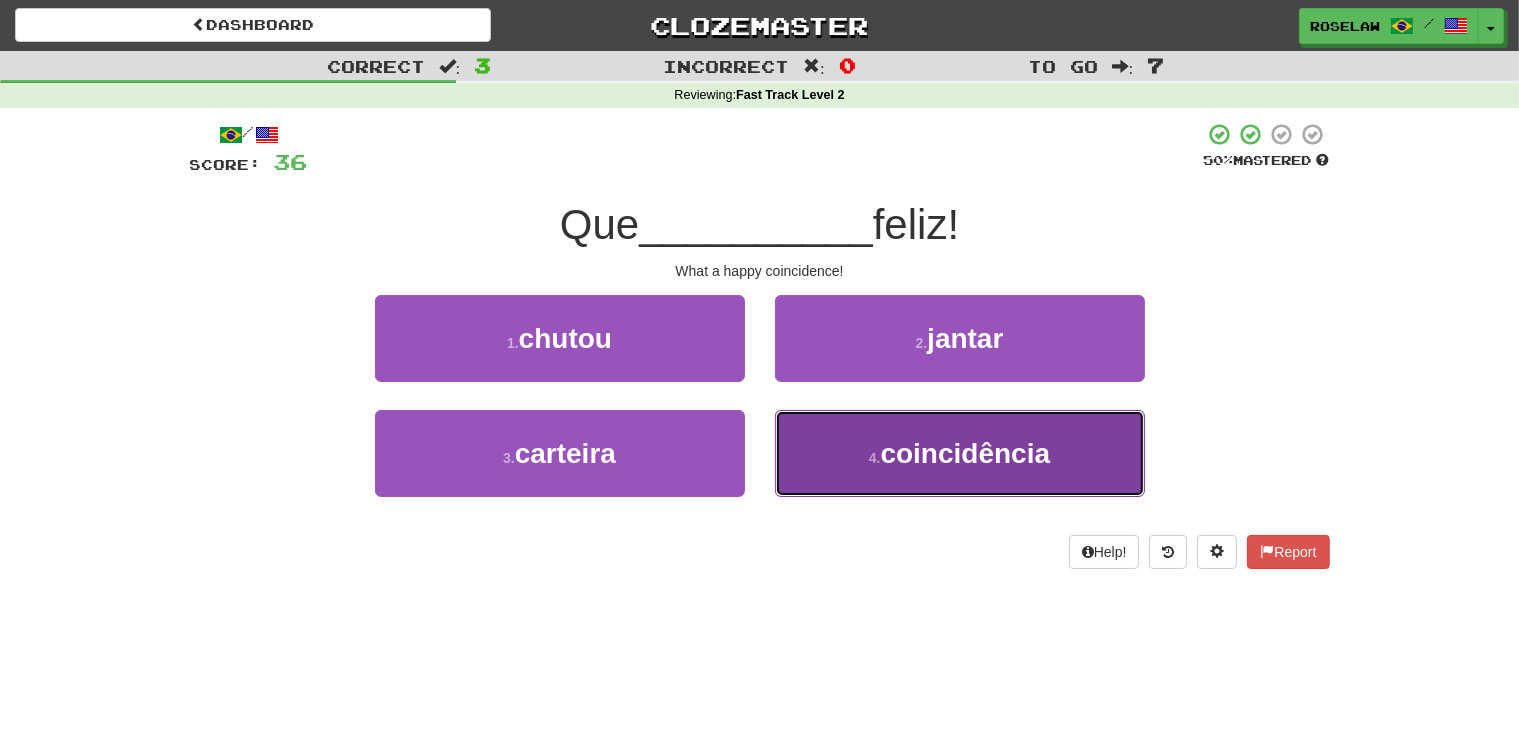 click on "4 .  coincidência" at bounding box center [960, 453] 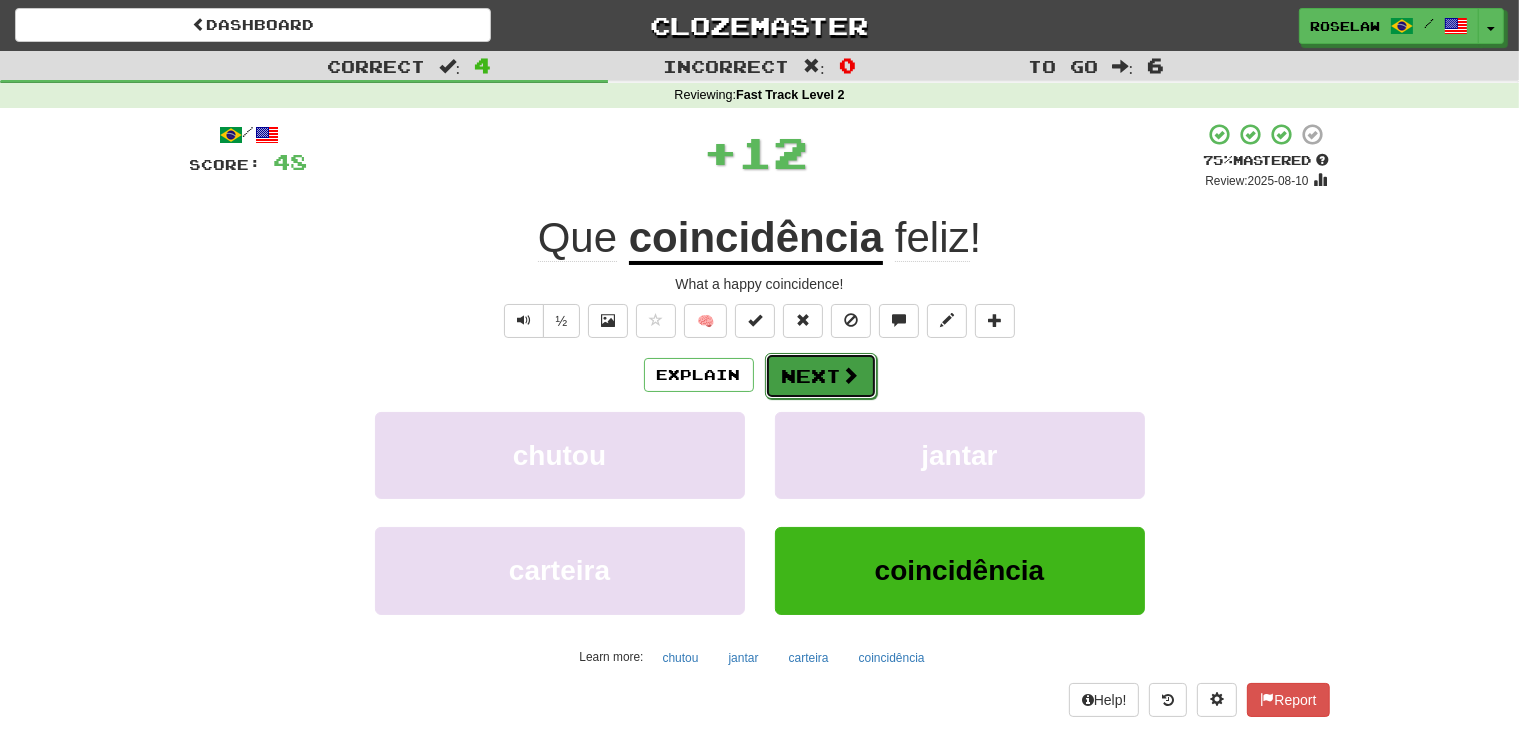 click at bounding box center [851, 375] 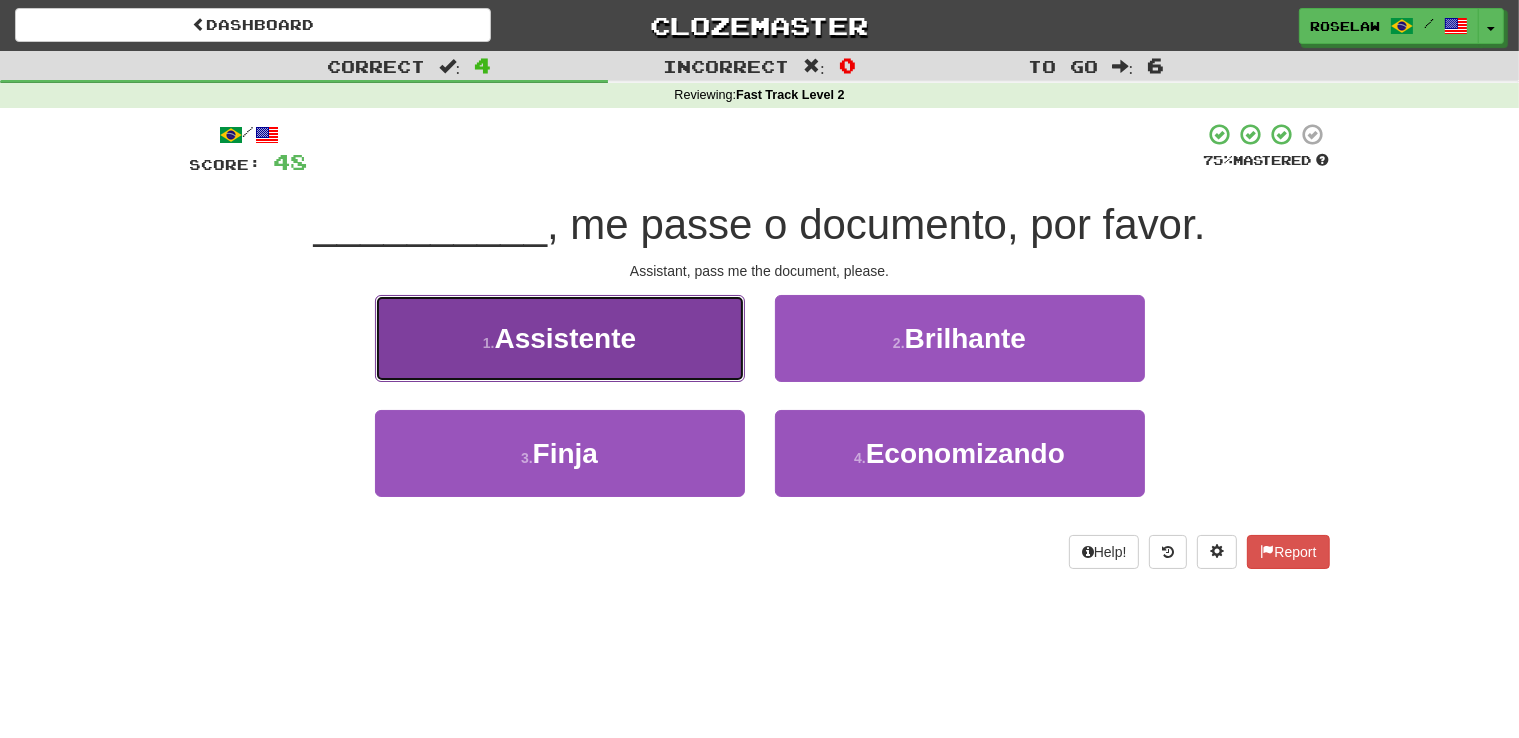 click on "1 .  Assistente" at bounding box center [560, 338] 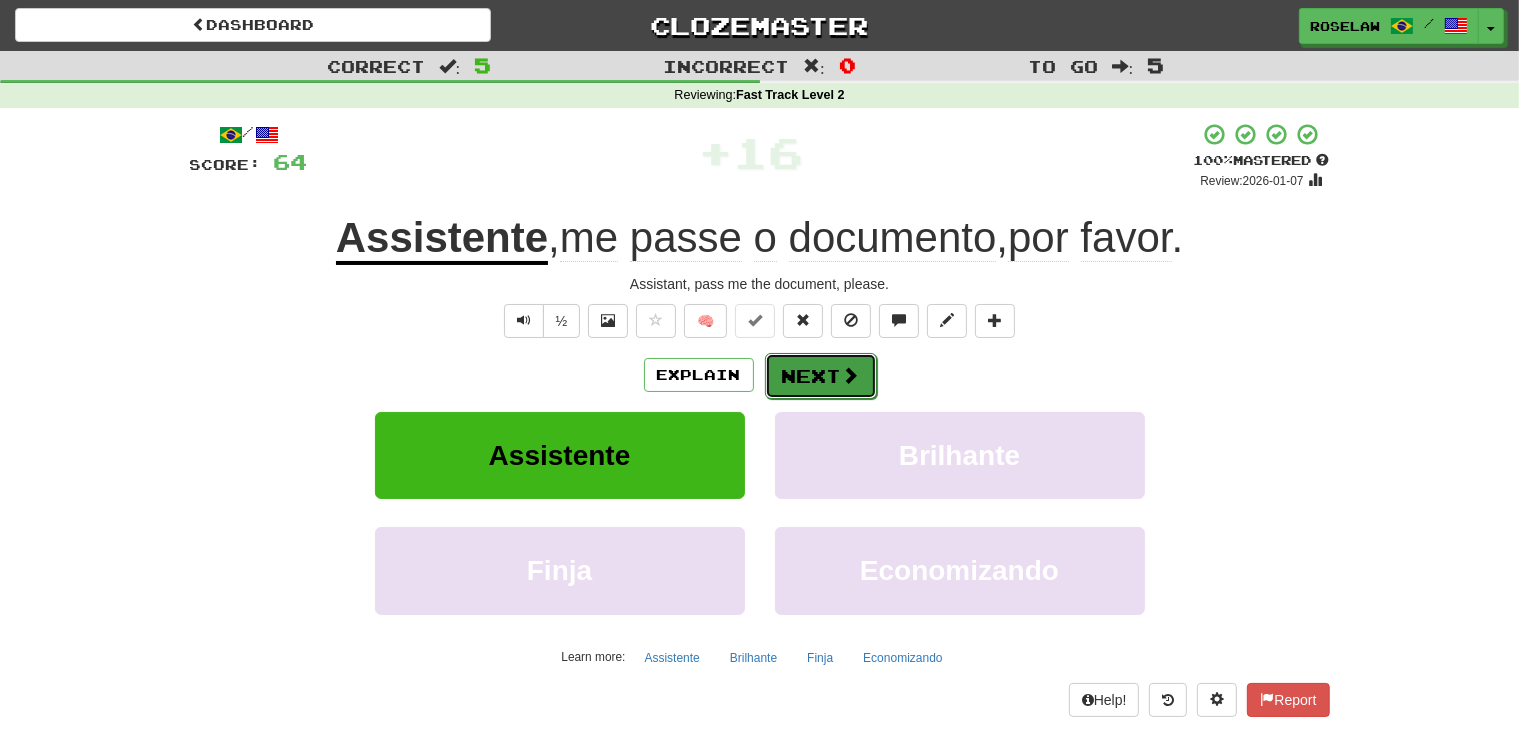 click at bounding box center (851, 375) 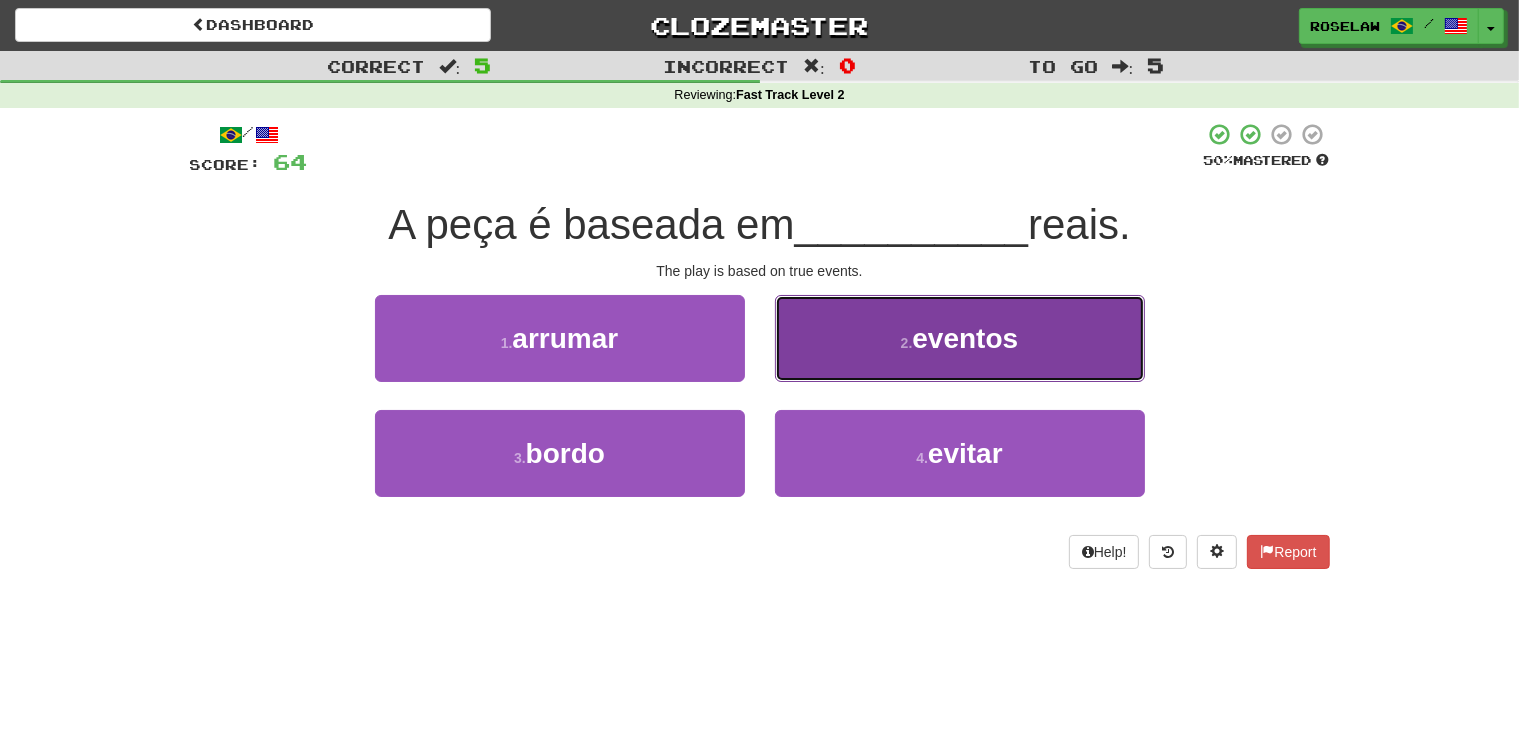 click on "2 .  eventos" at bounding box center [960, 338] 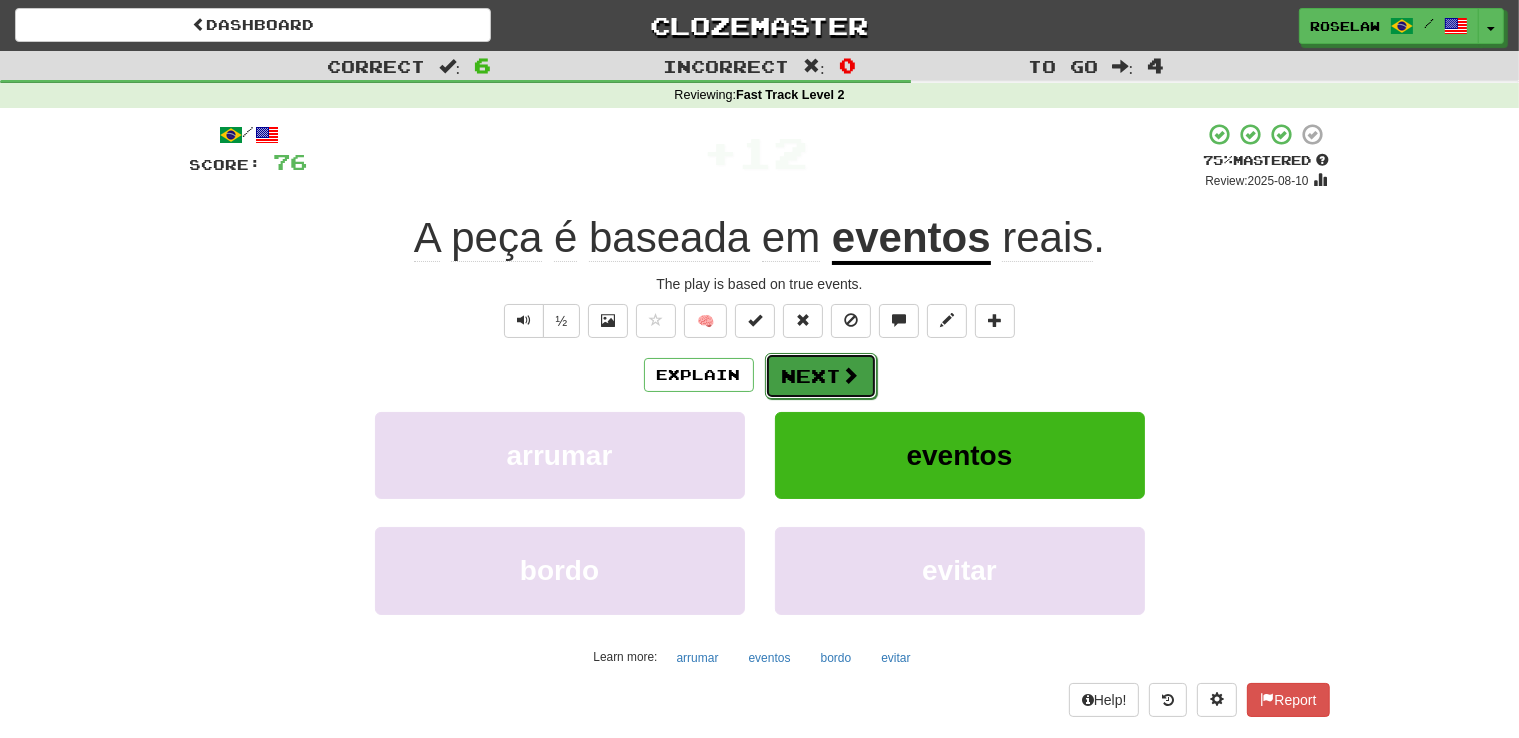 click on "Next" at bounding box center [821, 376] 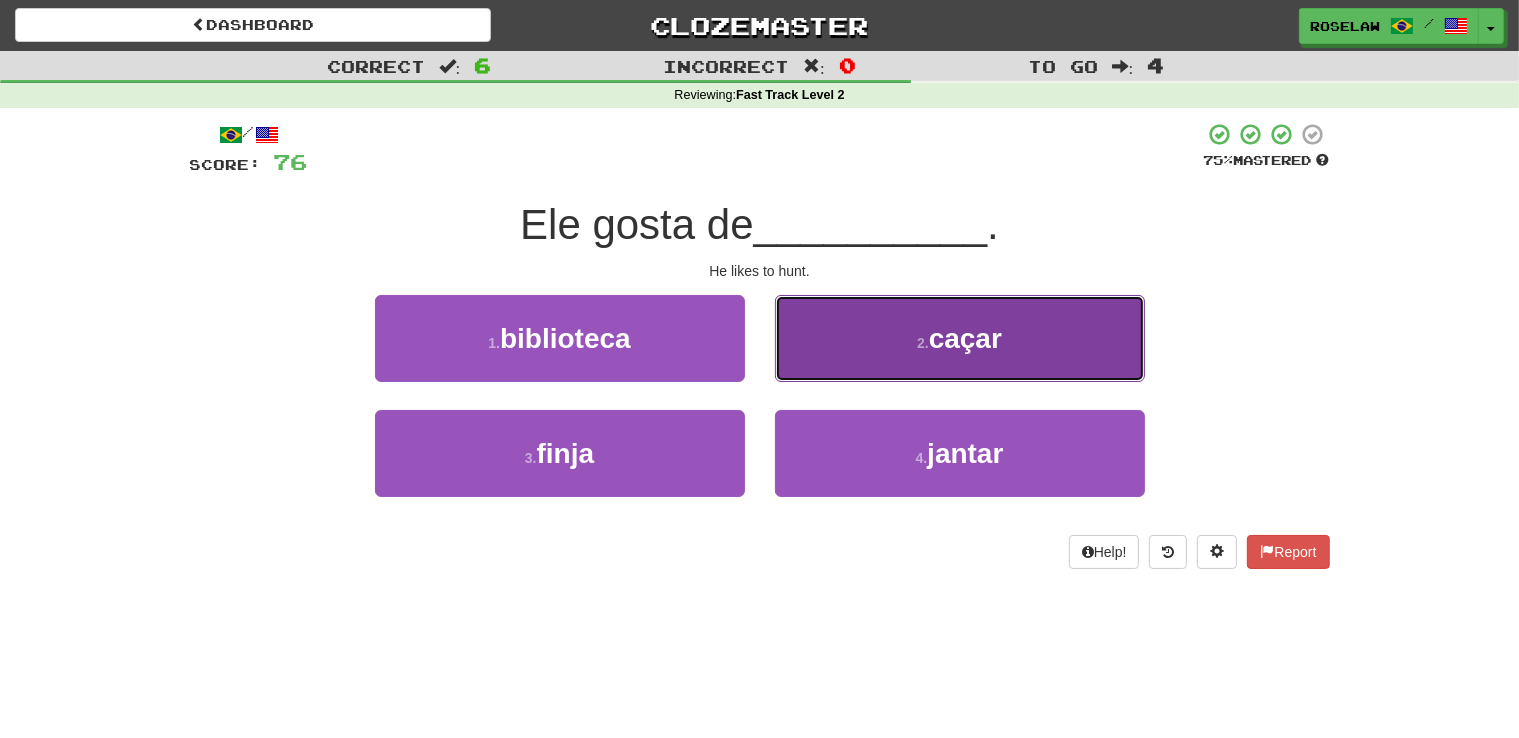 click on "2 .  caçar" at bounding box center (960, 338) 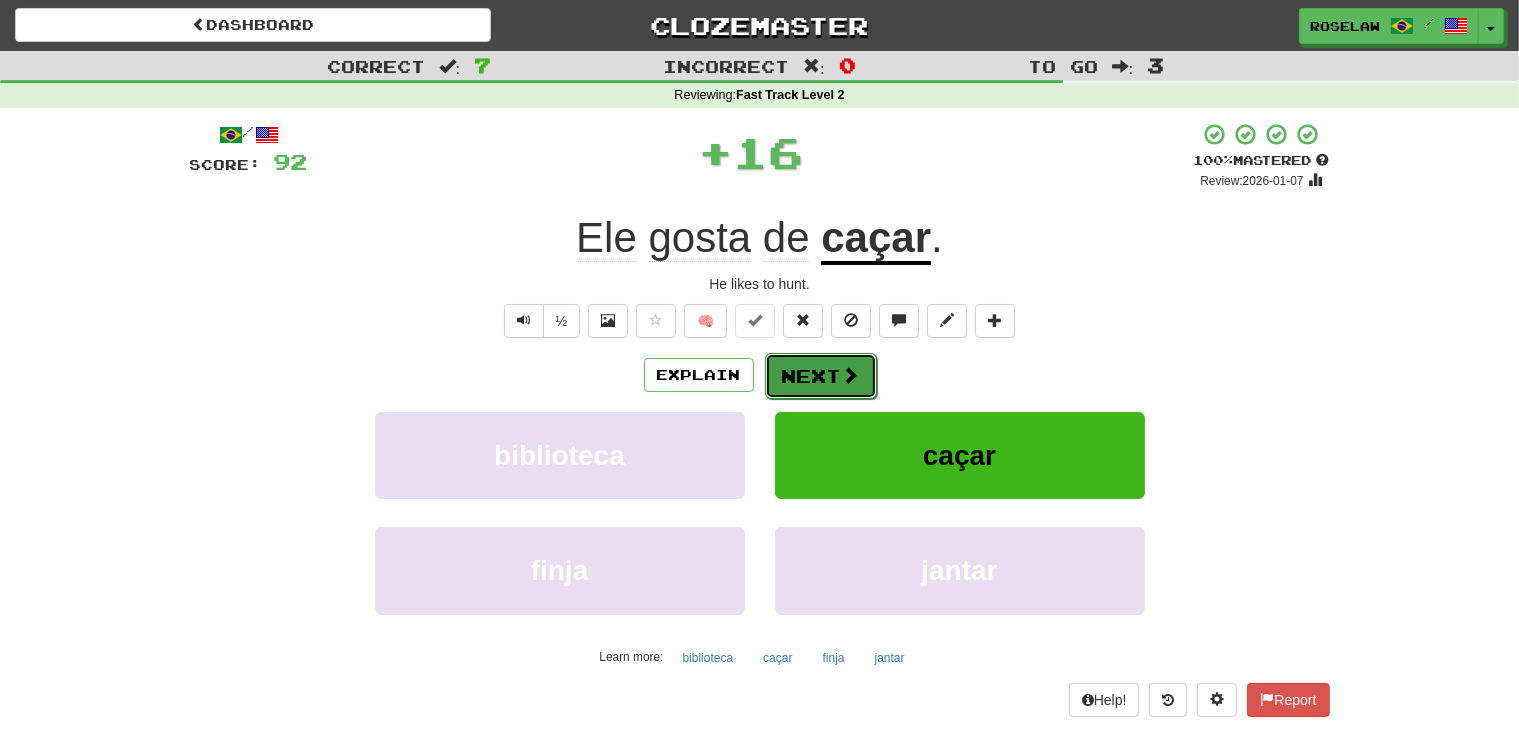 click on "Next" at bounding box center (821, 376) 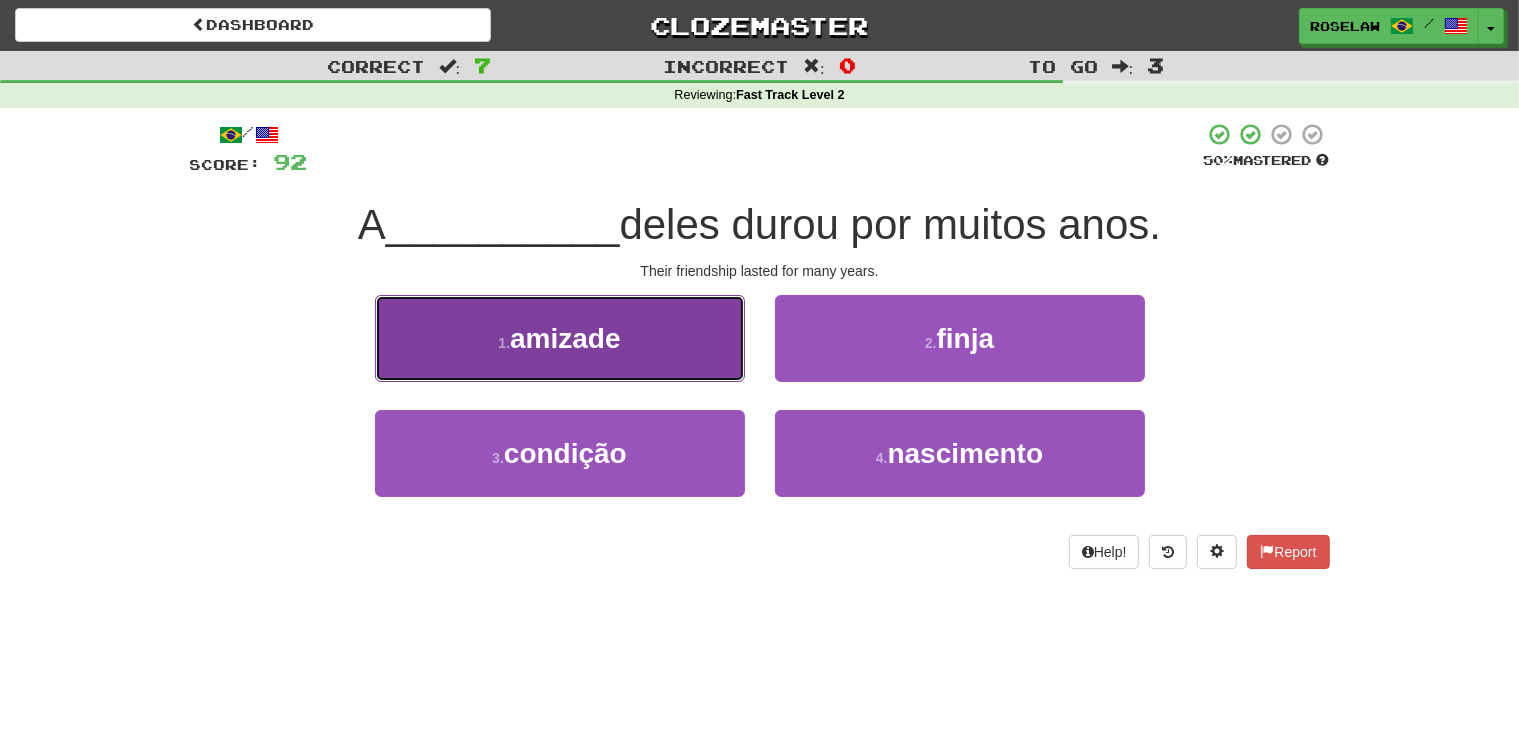 click on "1 .  amizade" at bounding box center (560, 338) 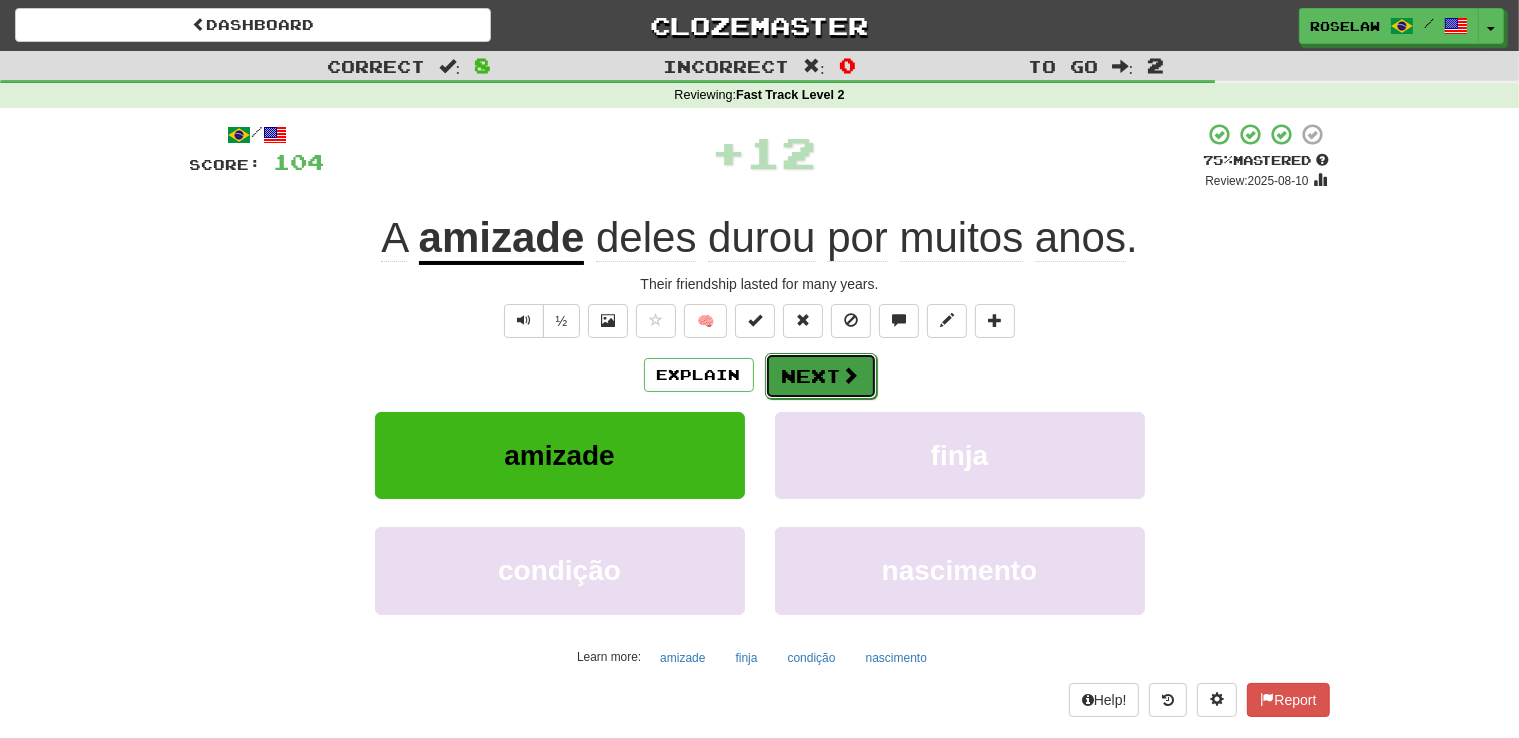 click on "Next" at bounding box center (821, 376) 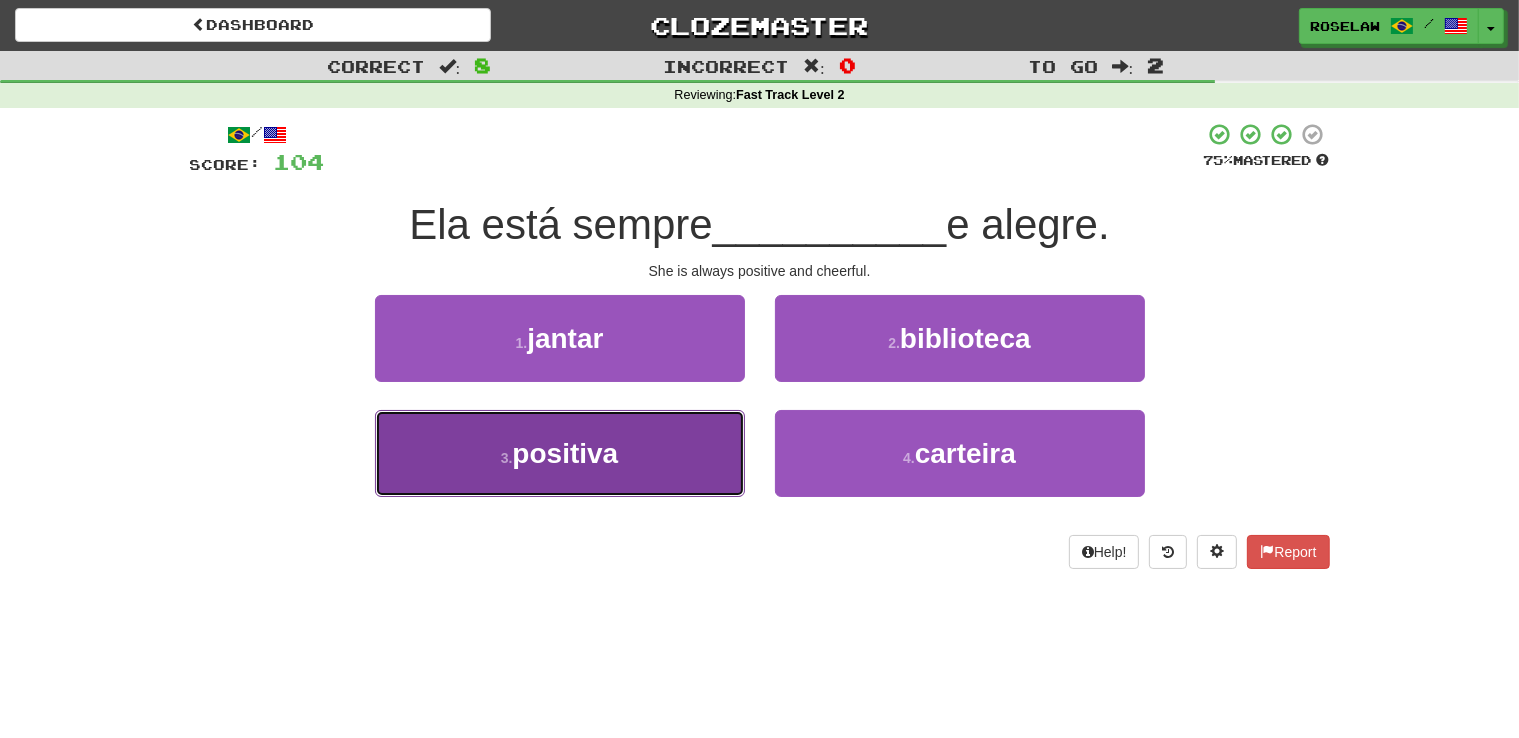 click on "3 .  positiva" at bounding box center (560, 453) 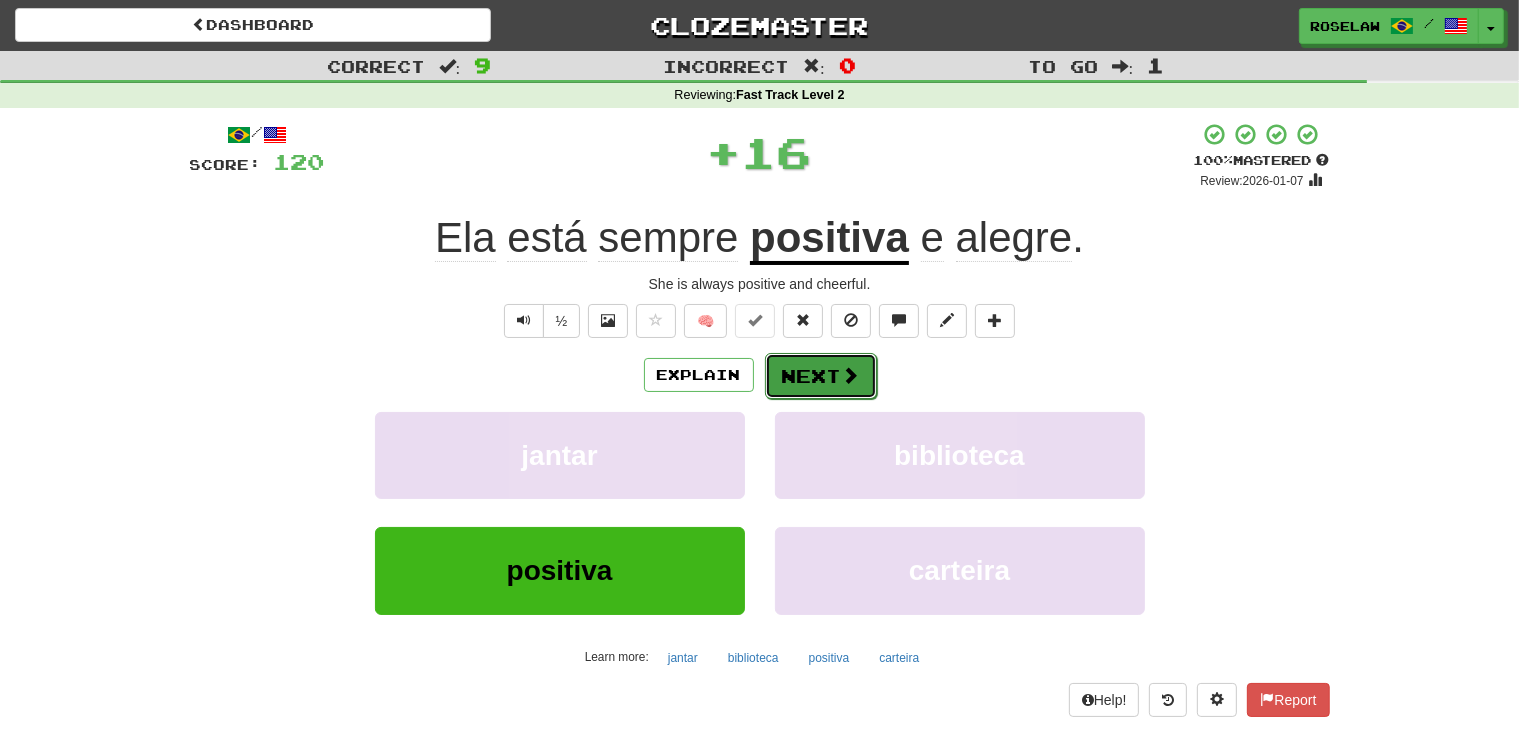 click on "Next" at bounding box center [821, 376] 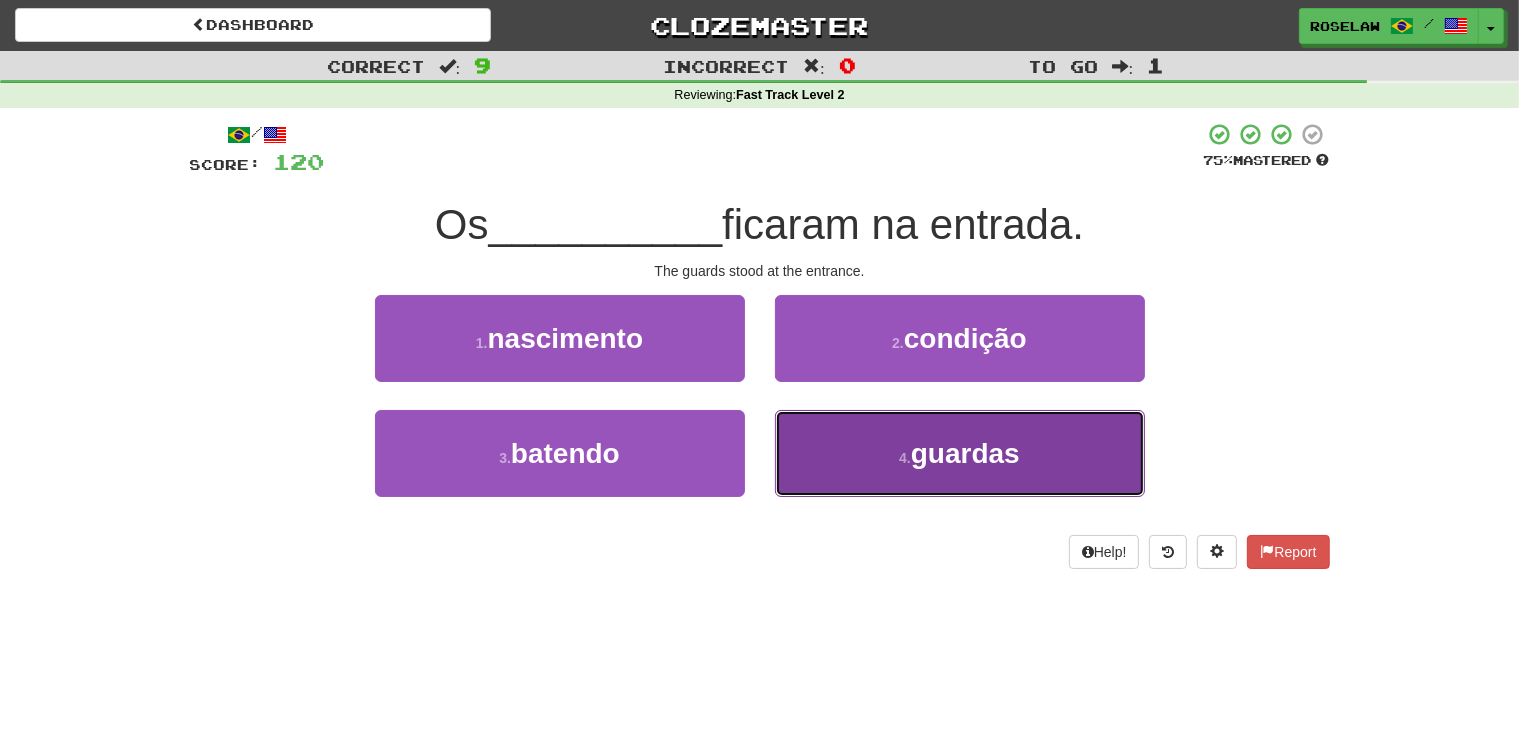 click on "4 .  guardas" at bounding box center (960, 453) 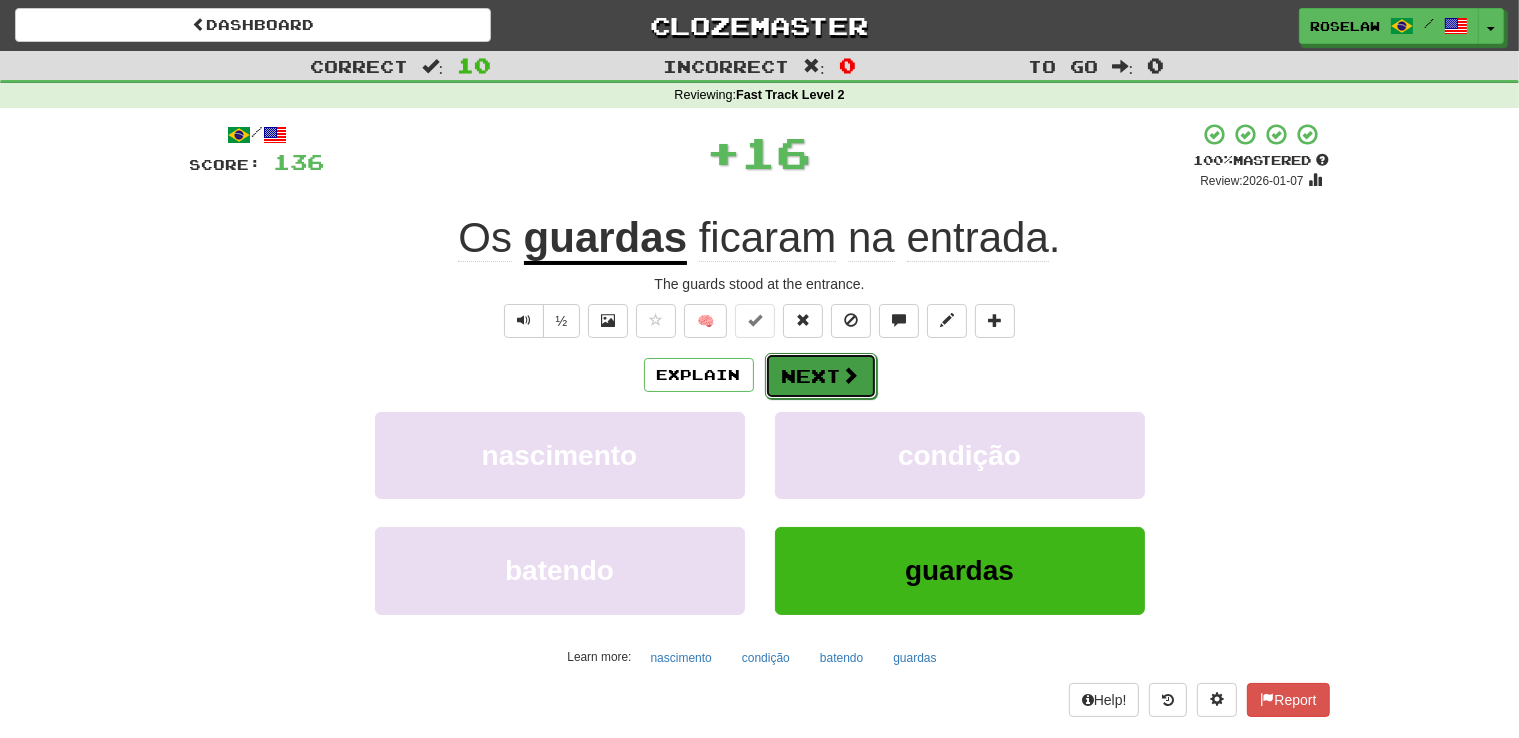 click at bounding box center (851, 375) 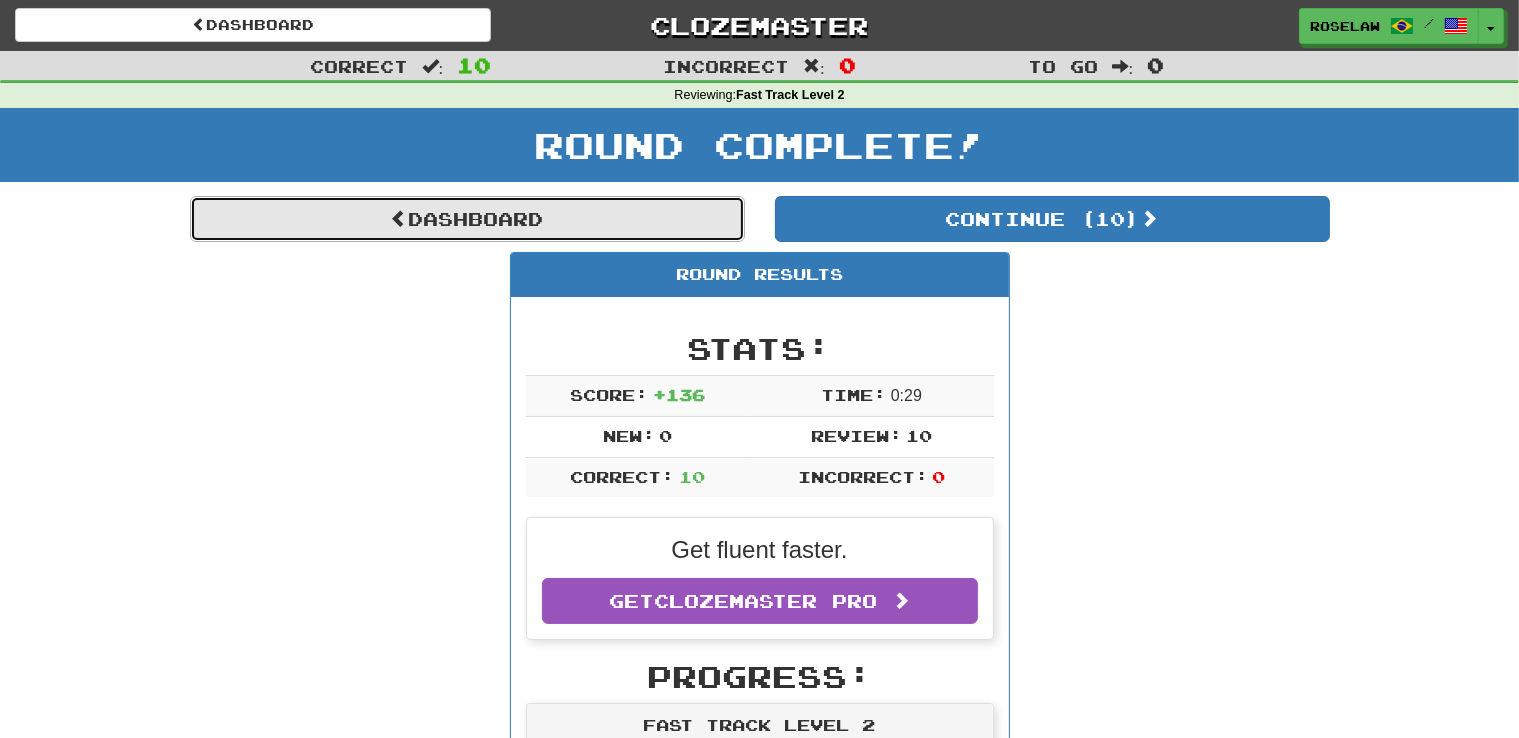 click on "Dashboard" at bounding box center (467, 219) 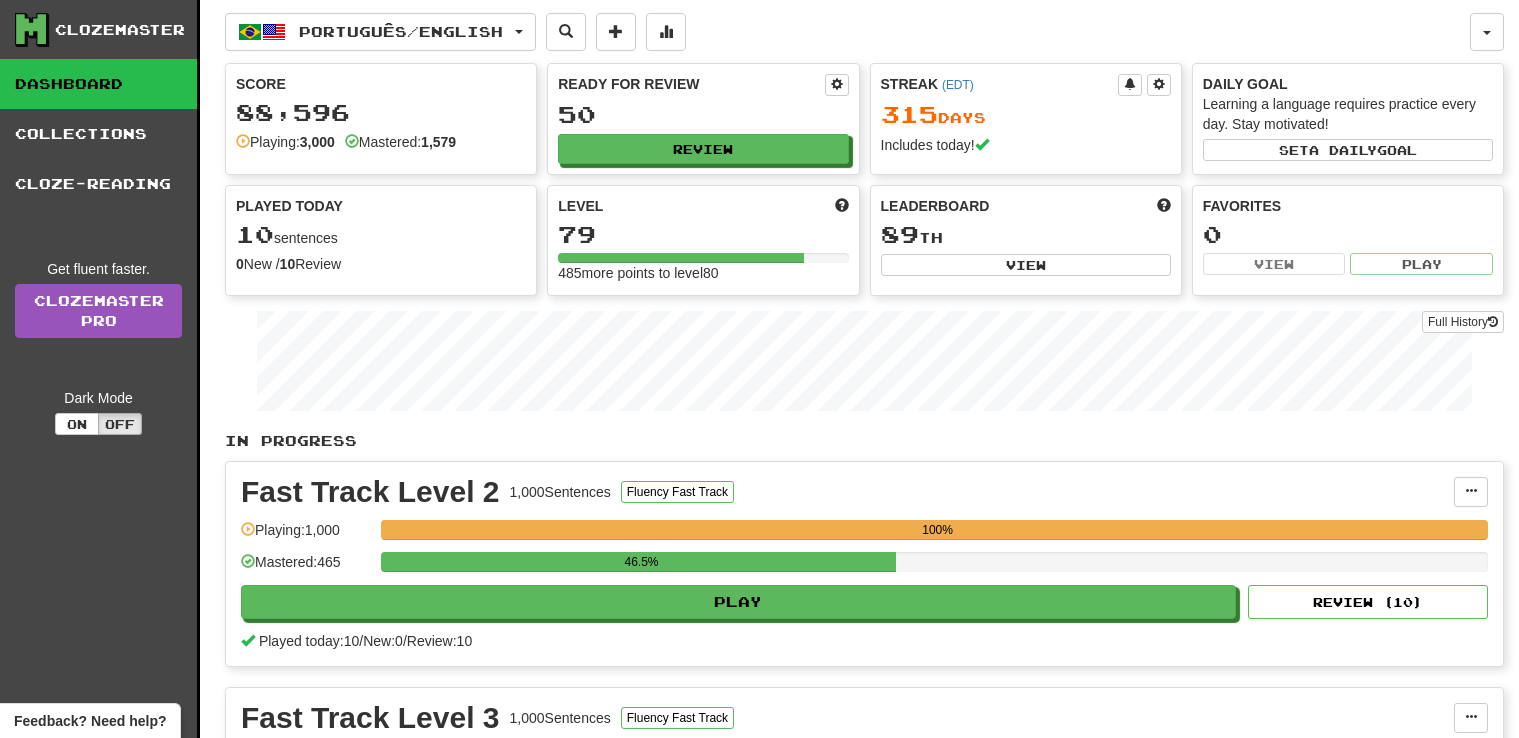 scroll, scrollTop: 0, scrollLeft: 0, axis: both 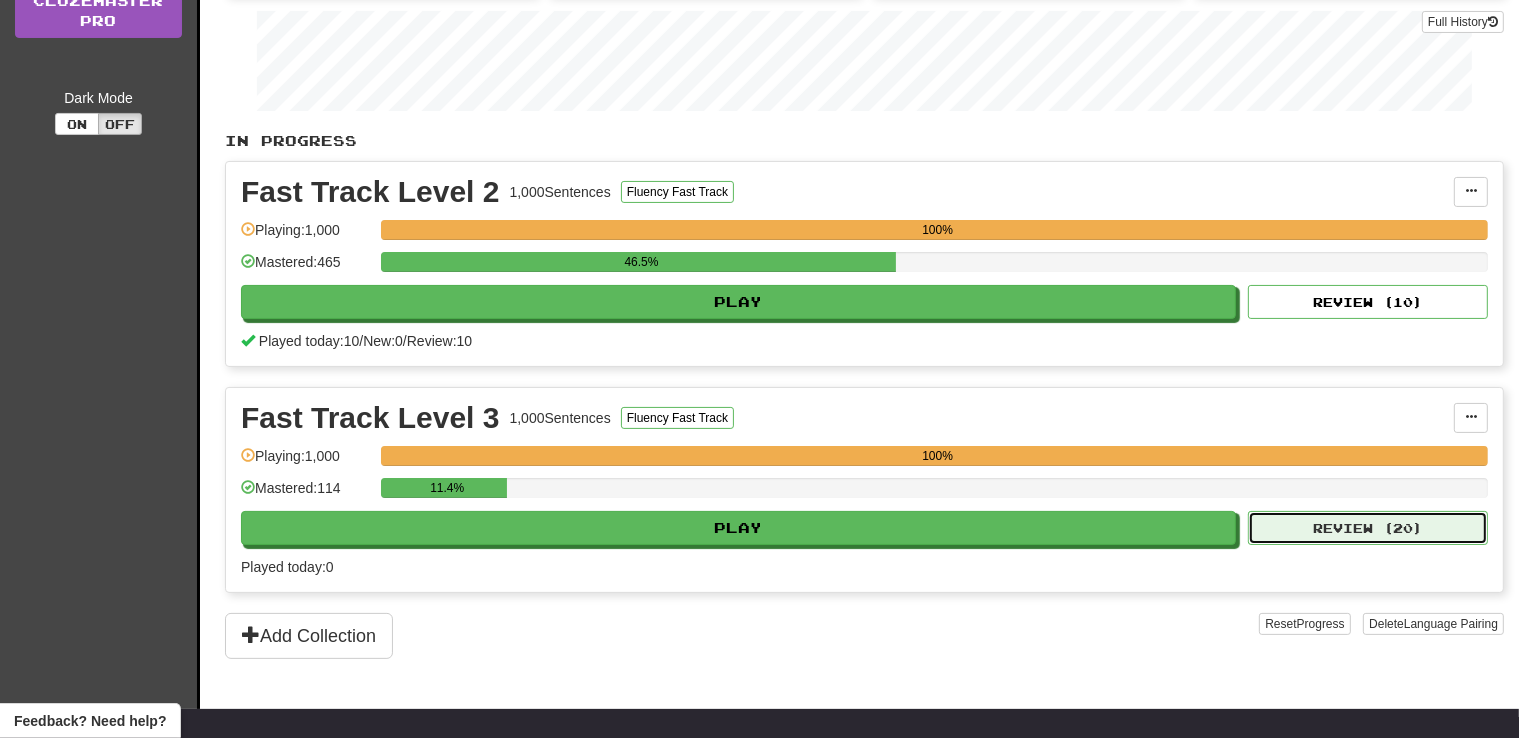 click on "Review ( 20 )" at bounding box center (1368, 528) 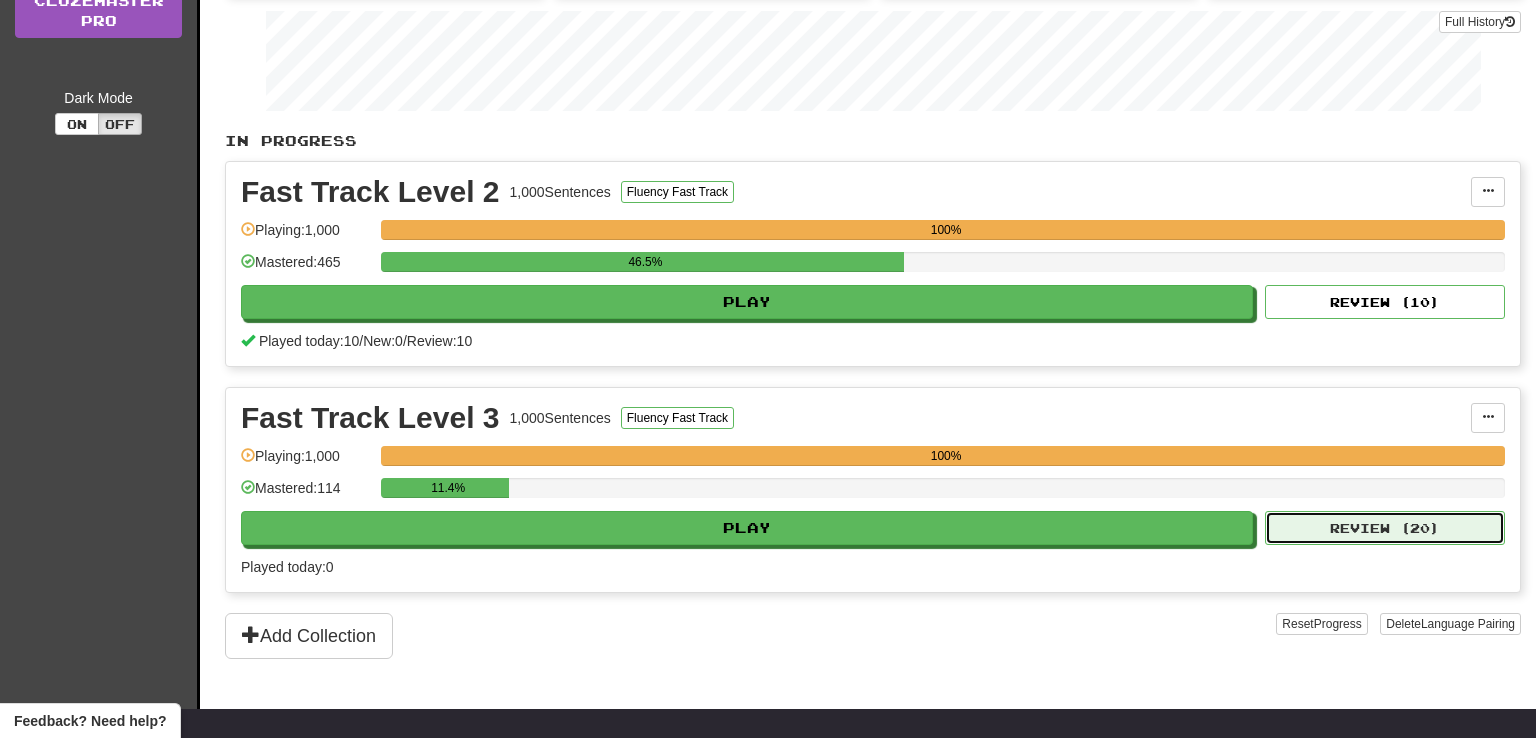 select on "**" 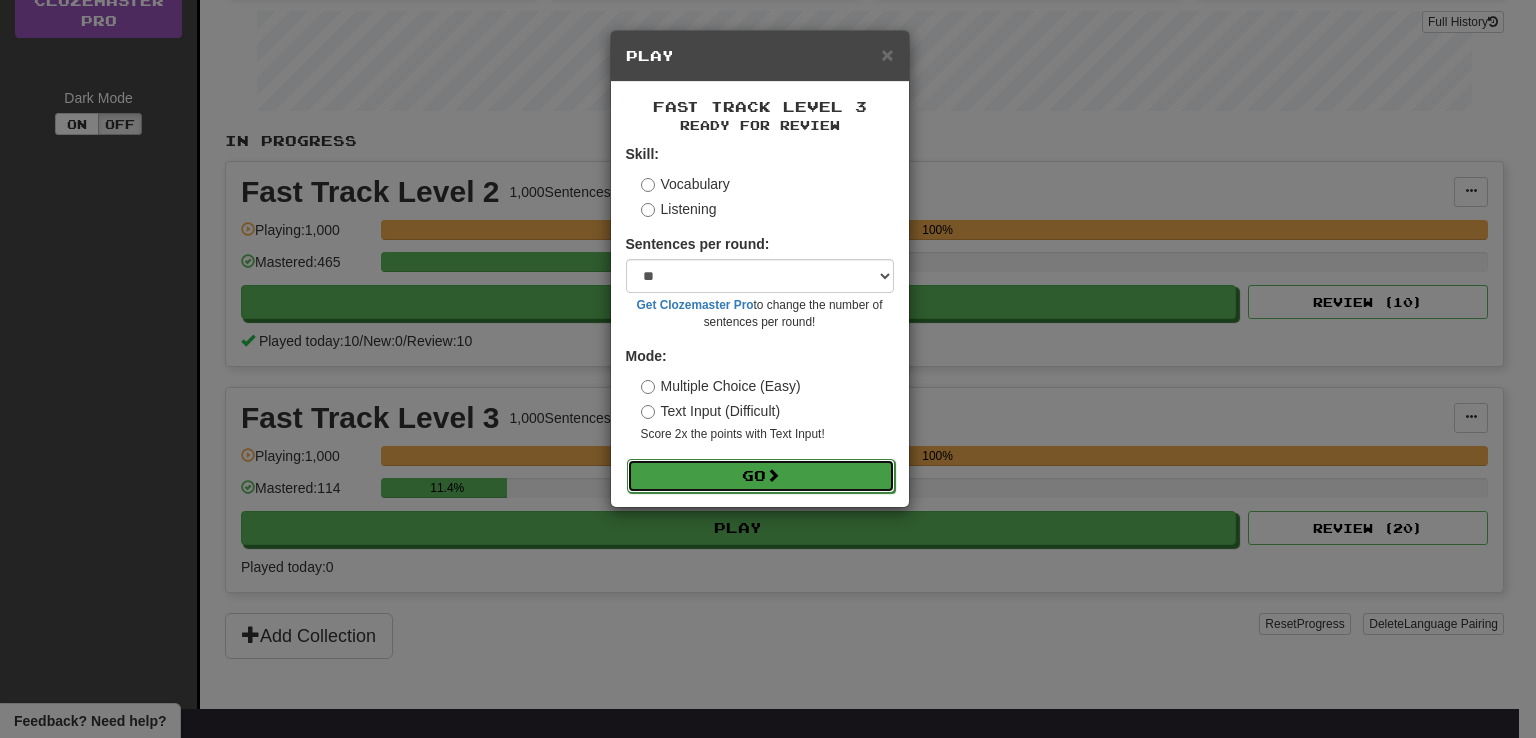 click on "Go" at bounding box center [761, 476] 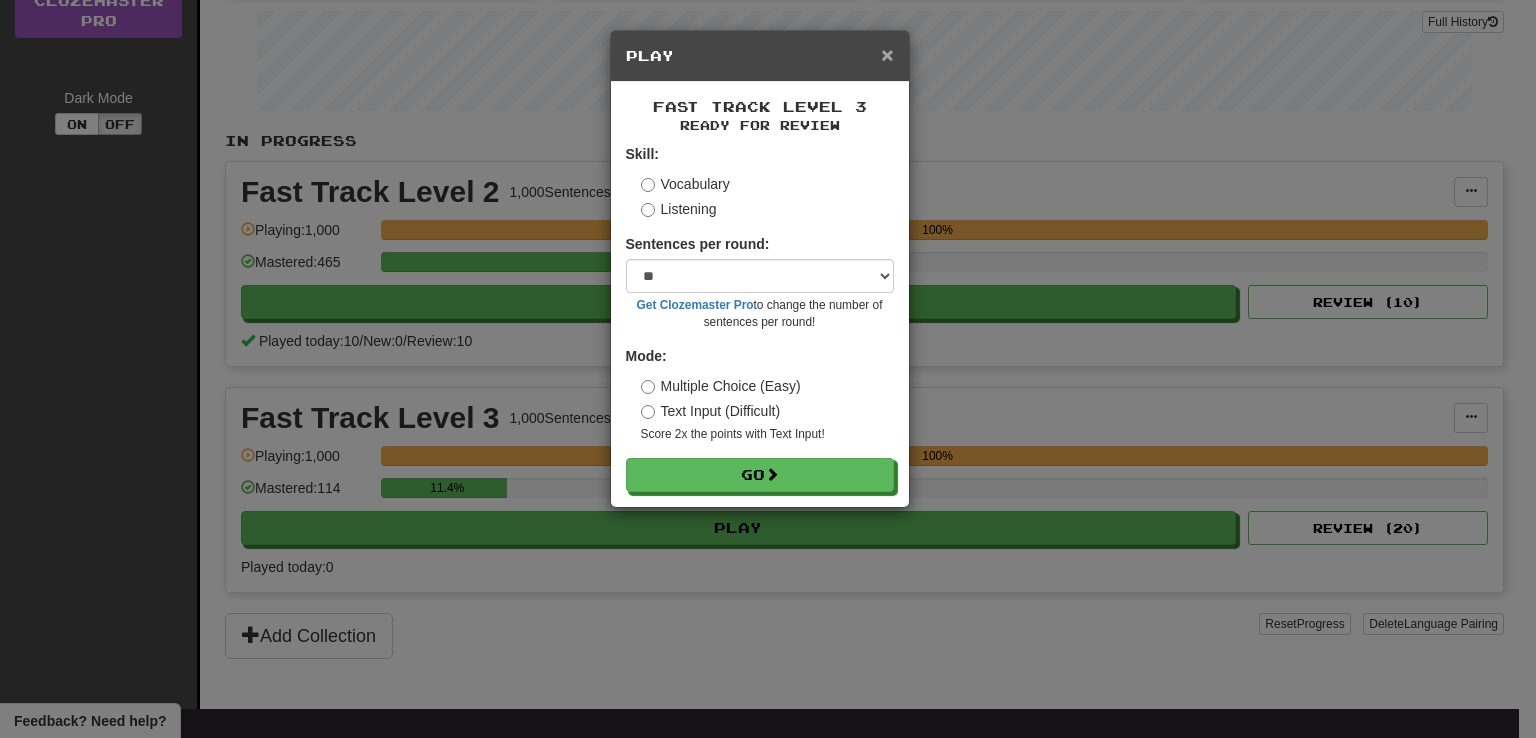 click on "×" at bounding box center [887, 54] 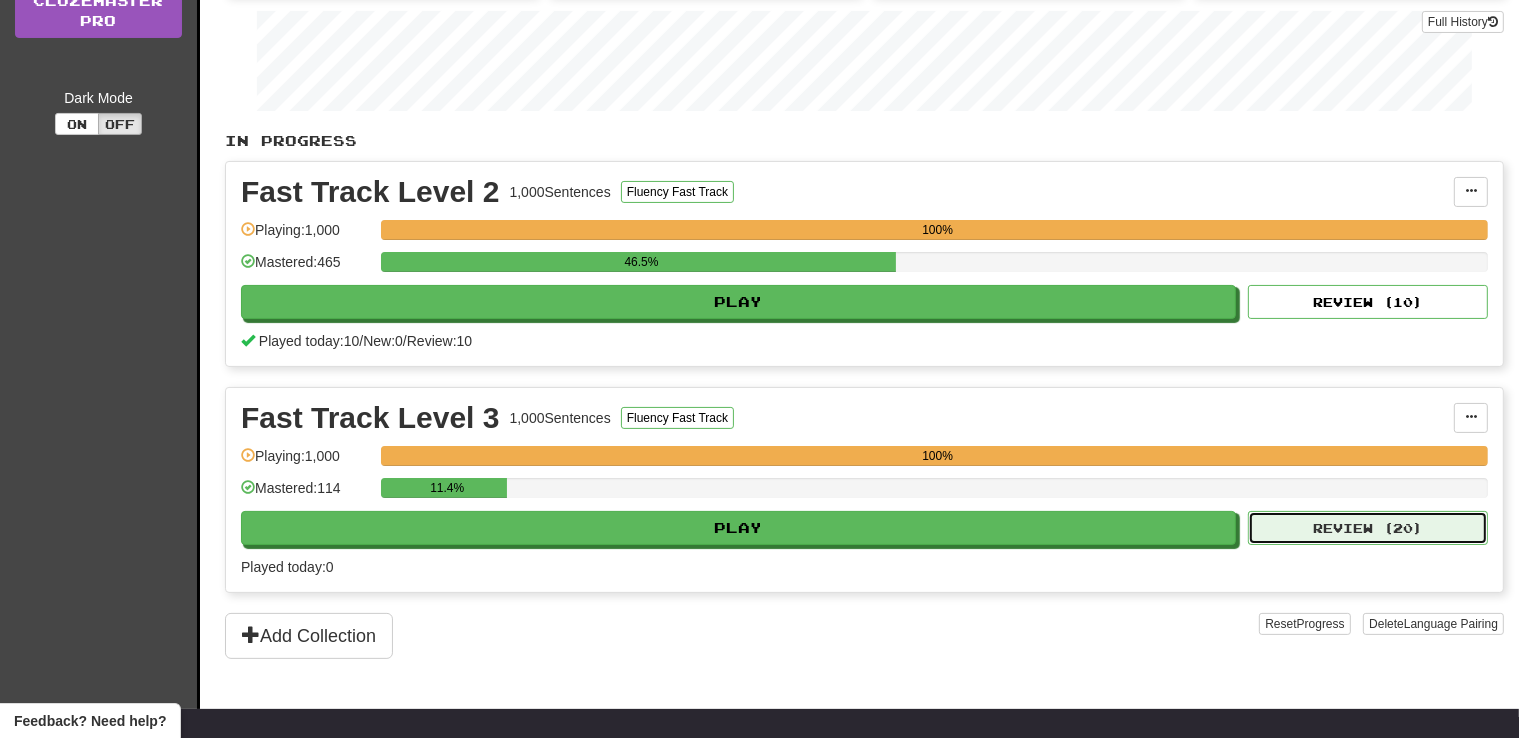 click on "Review ( 20 )" at bounding box center (1368, 528) 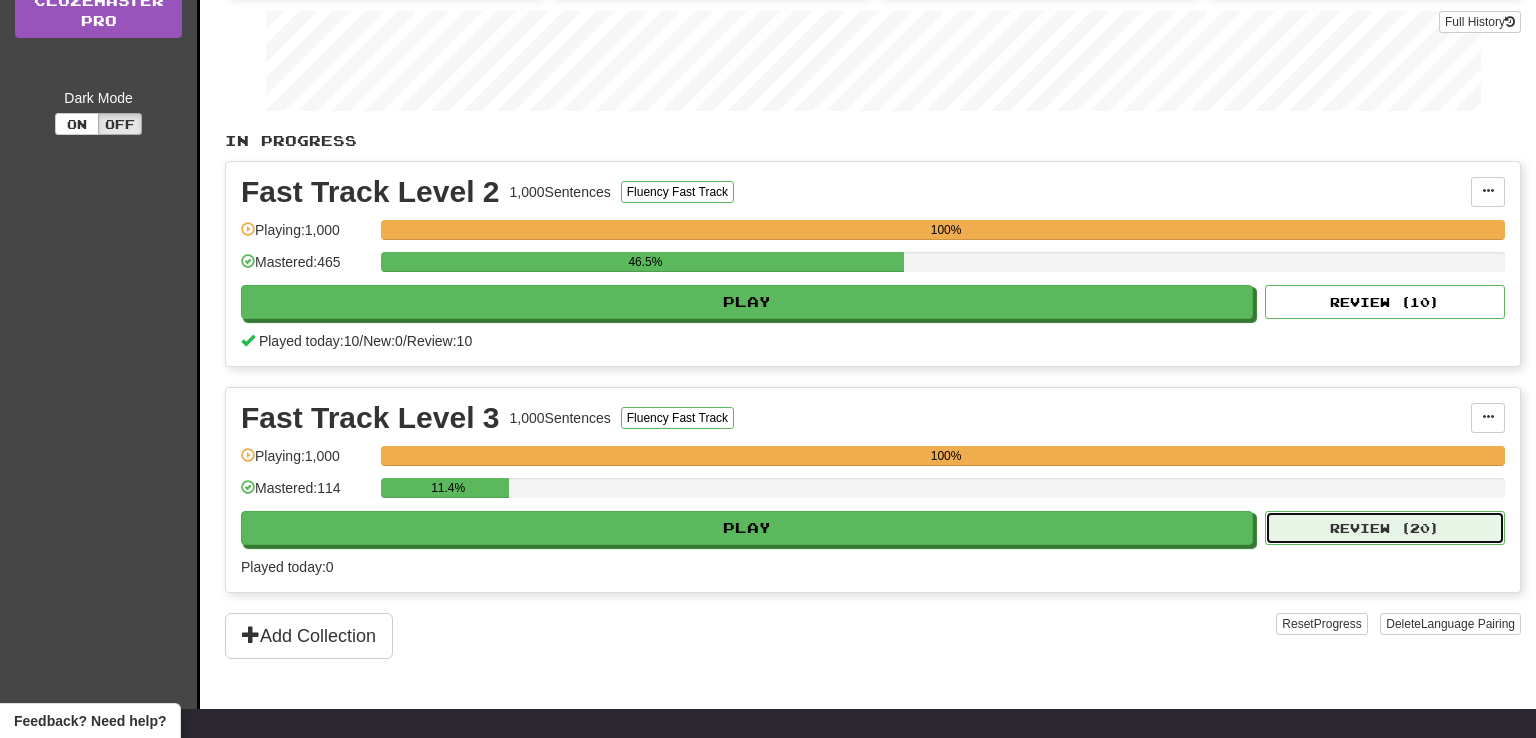 select on "**" 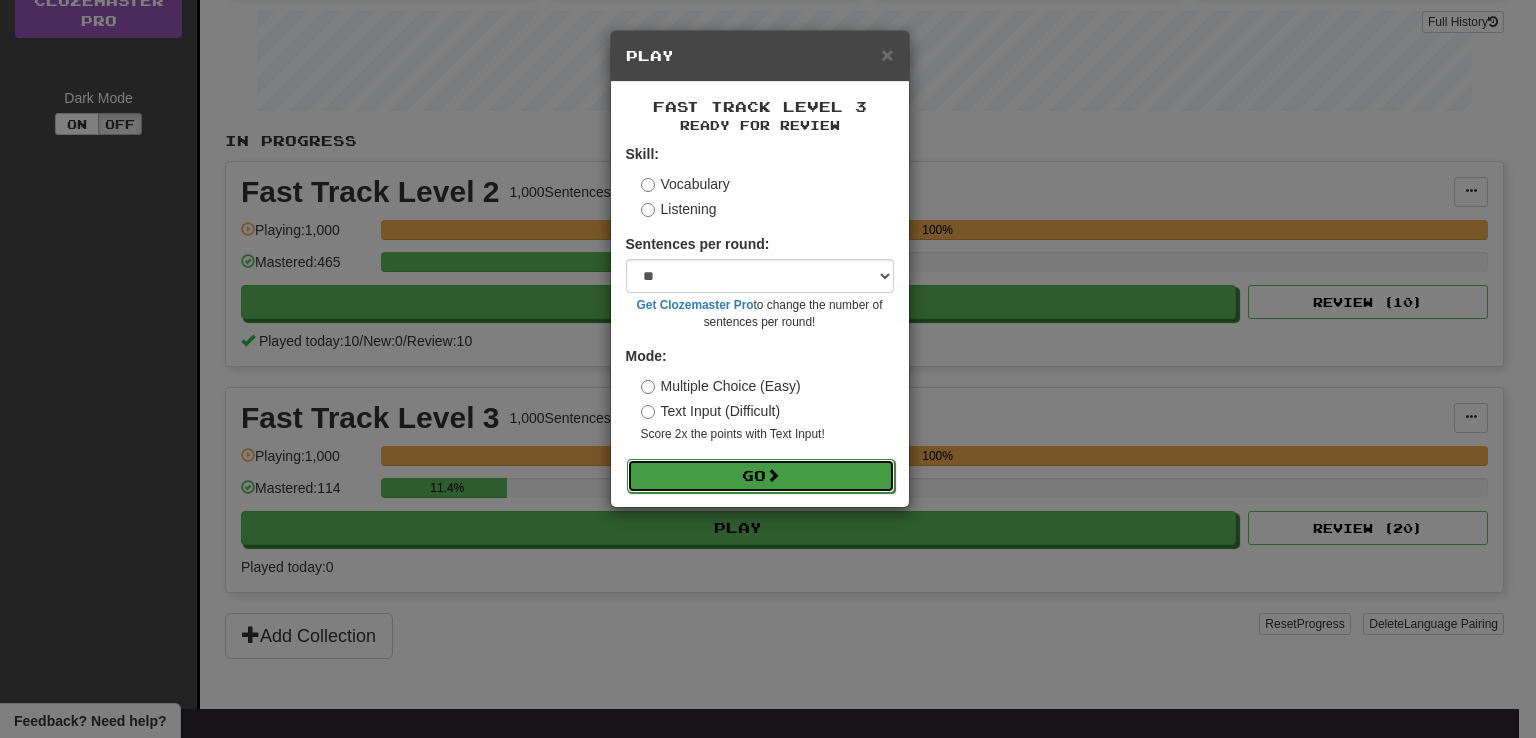 click on "Go" at bounding box center [761, 476] 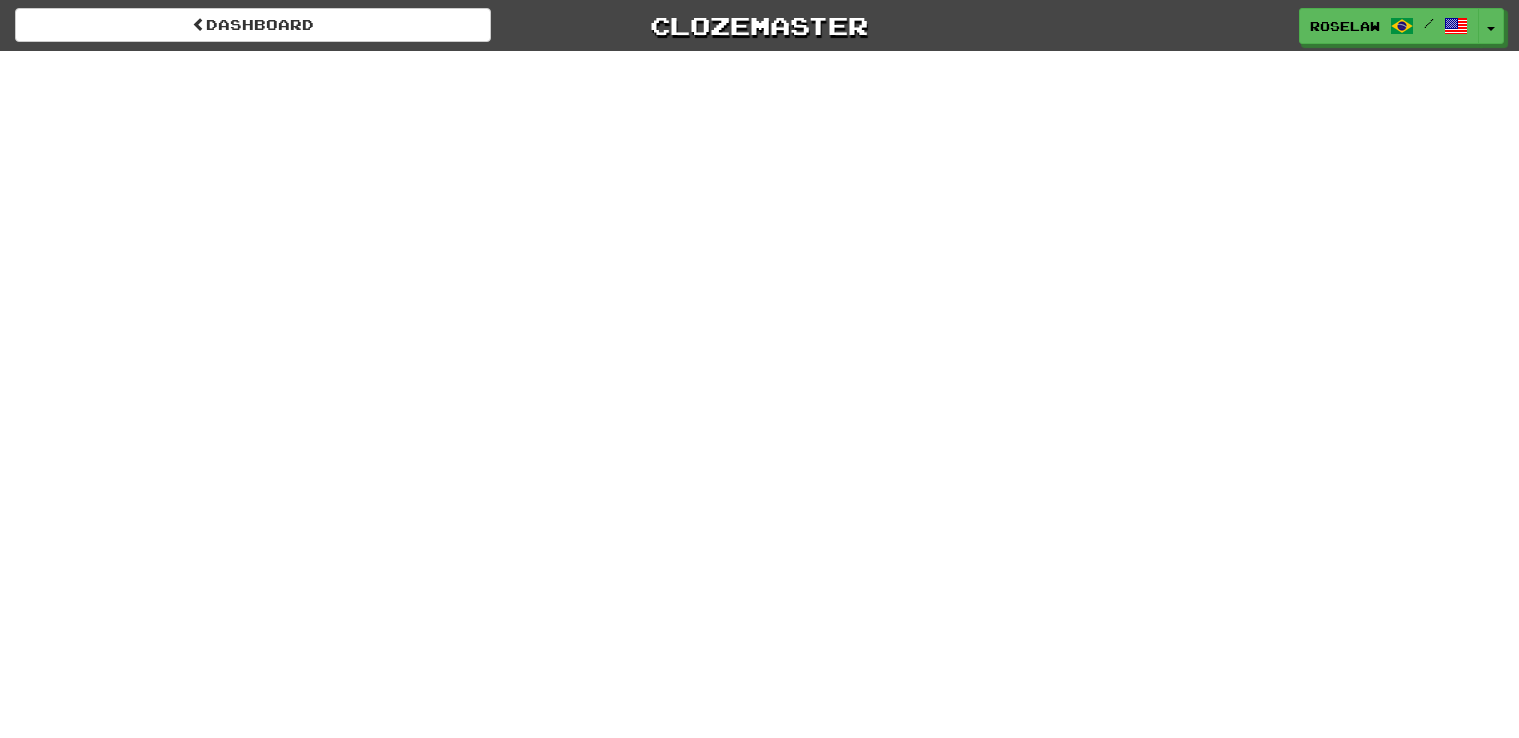 scroll, scrollTop: 0, scrollLeft: 0, axis: both 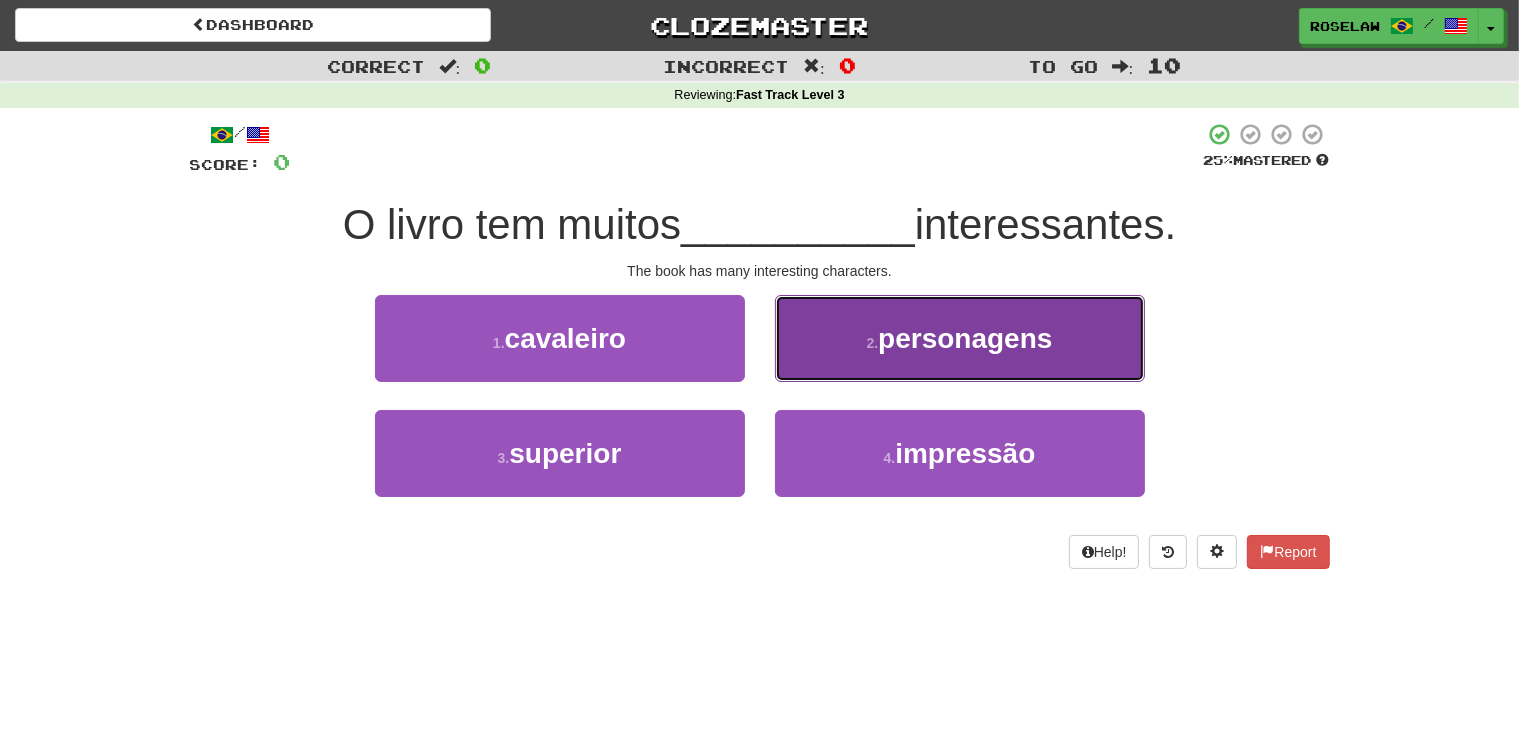 click on "2 .  personagens" at bounding box center (960, 338) 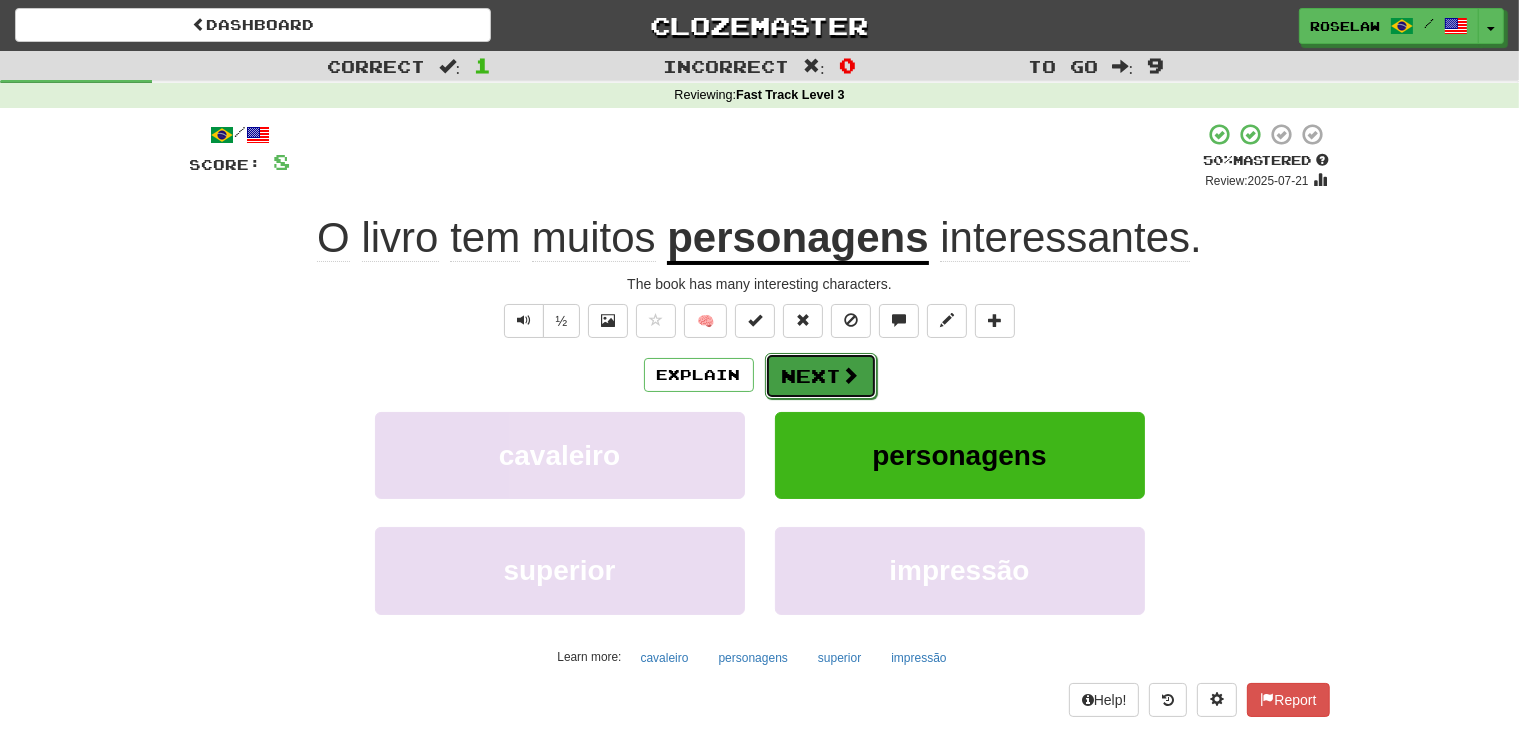 click on "Next" at bounding box center (821, 376) 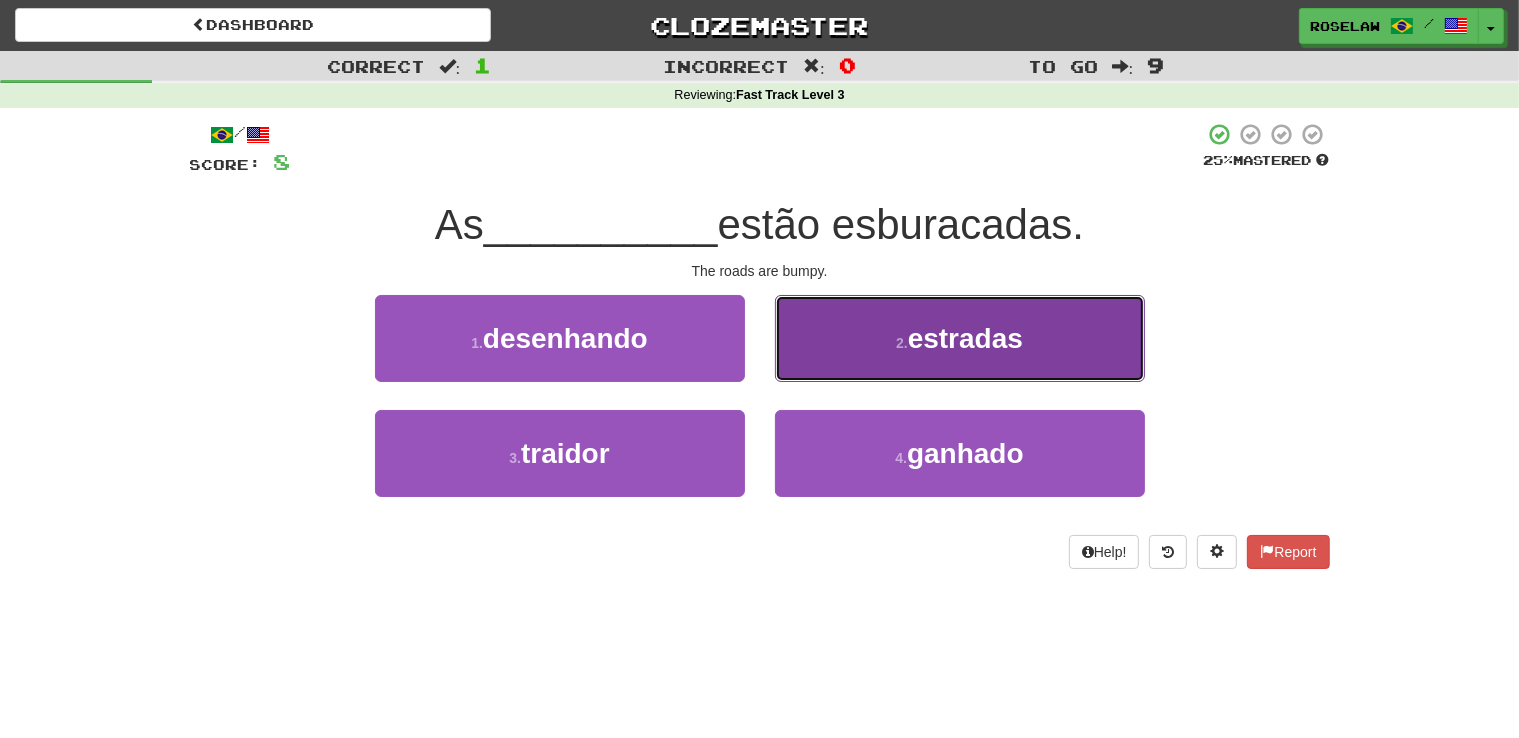 click on "2 . estradas" at bounding box center (960, 338) 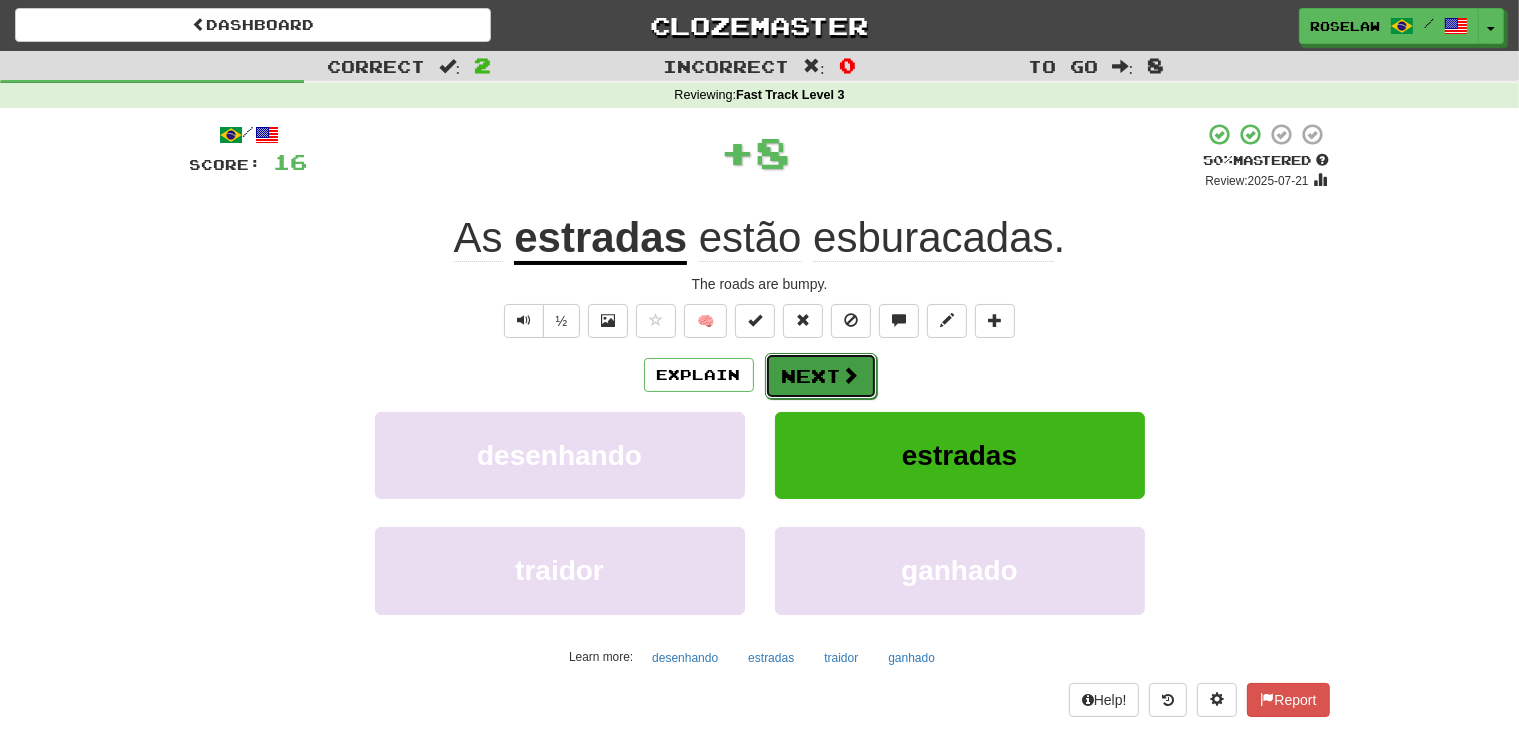 click on "Next" at bounding box center [821, 376] 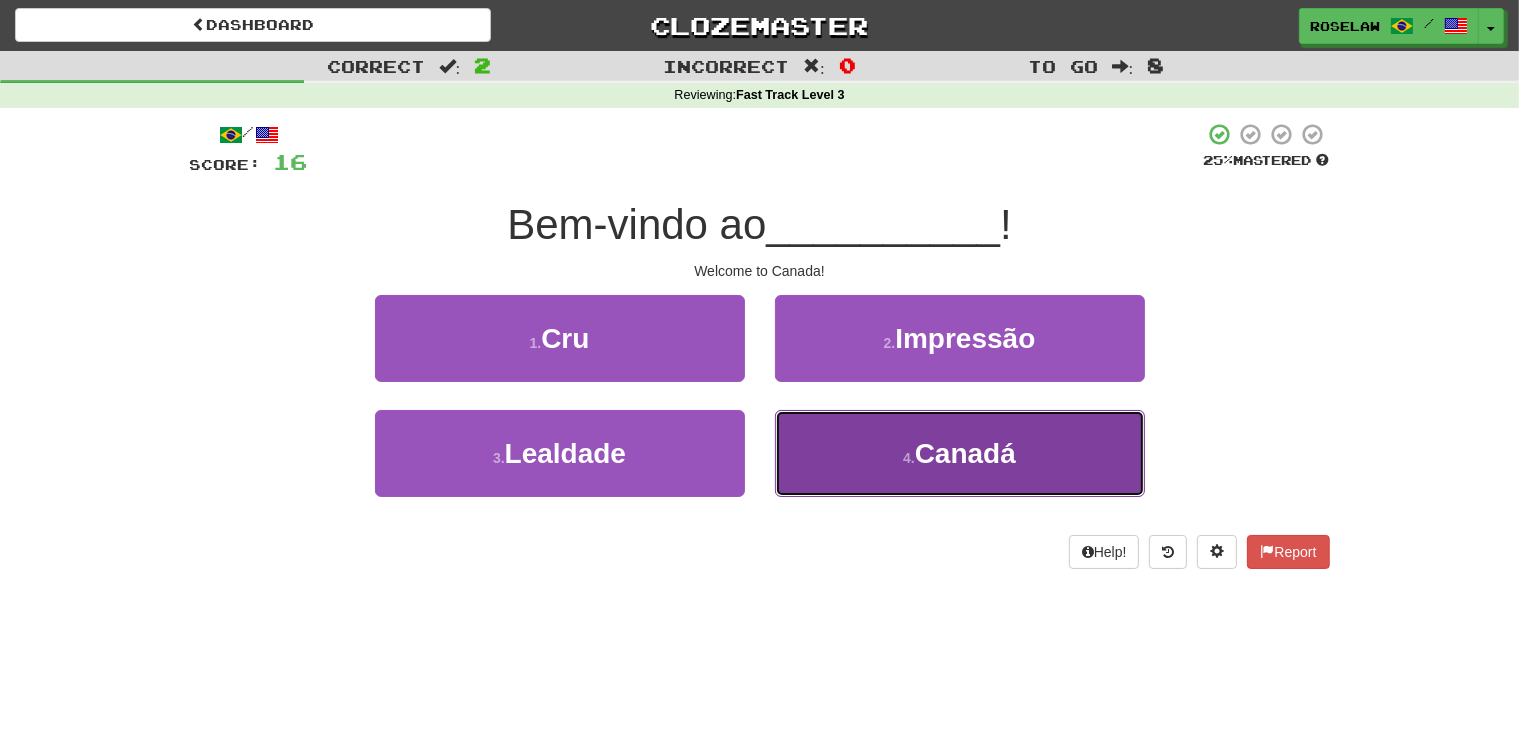 click on "4 .  Canadá" at bounding box center [960, 453] 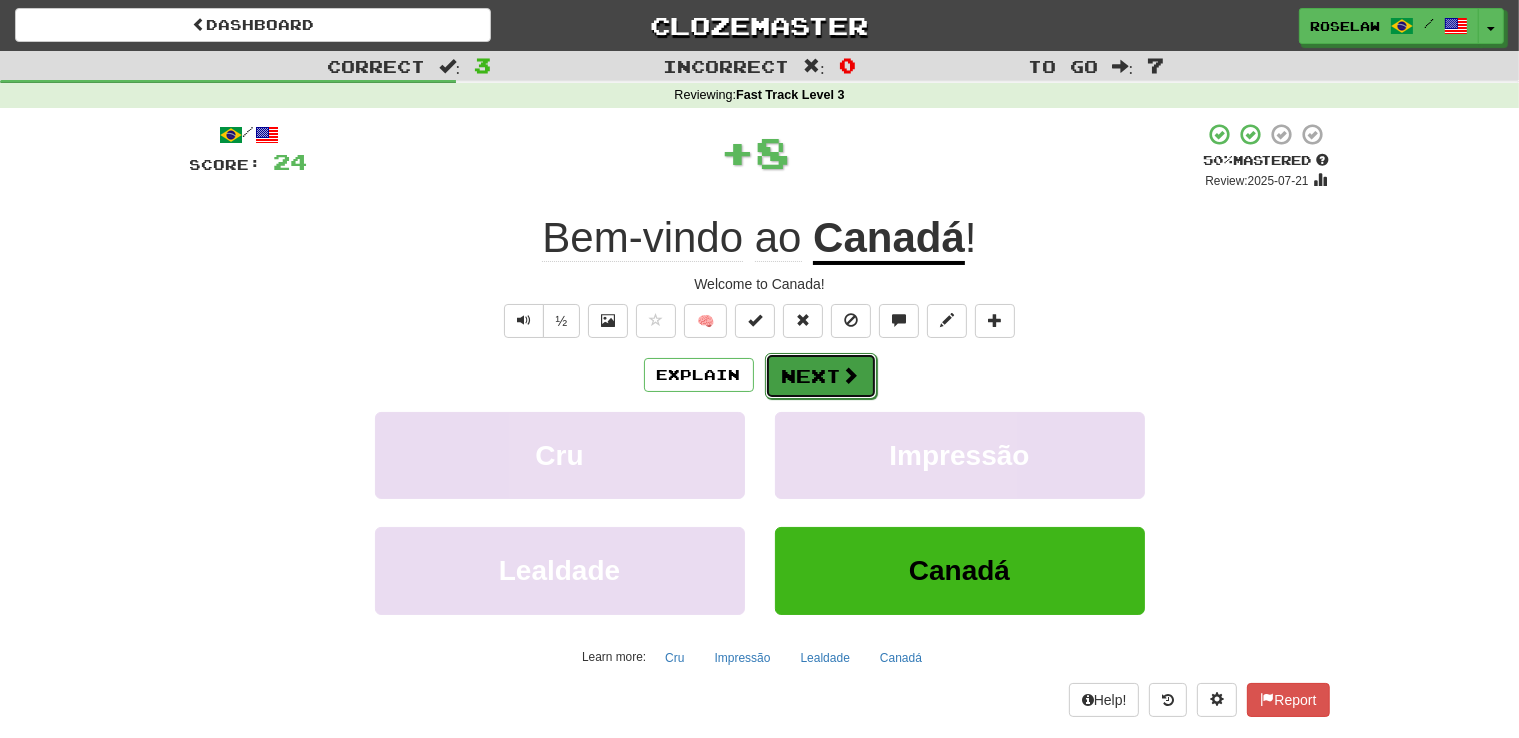 click on "Next" at bounding box center (821, 376) 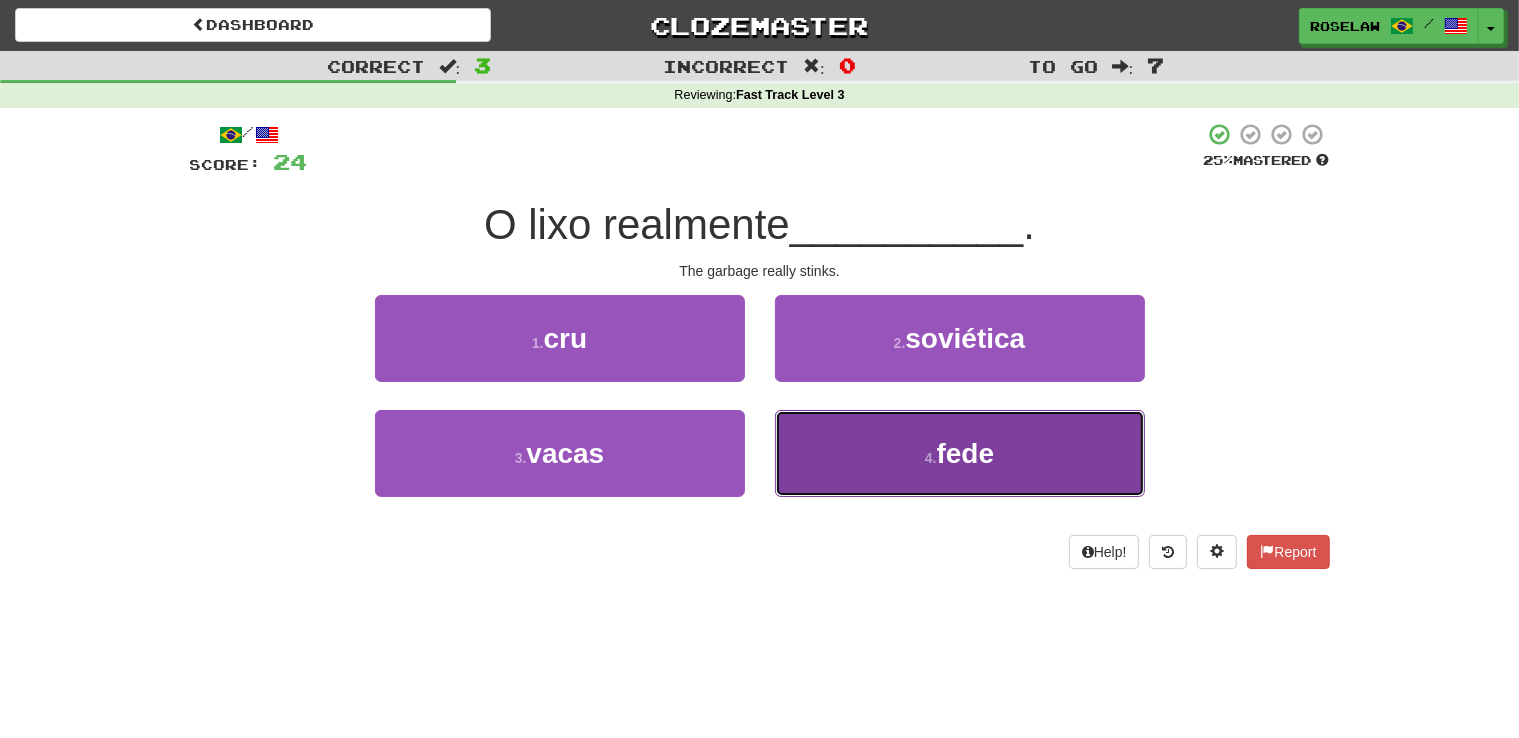 click on "4 .  fede" at bounding box center [960, 453] 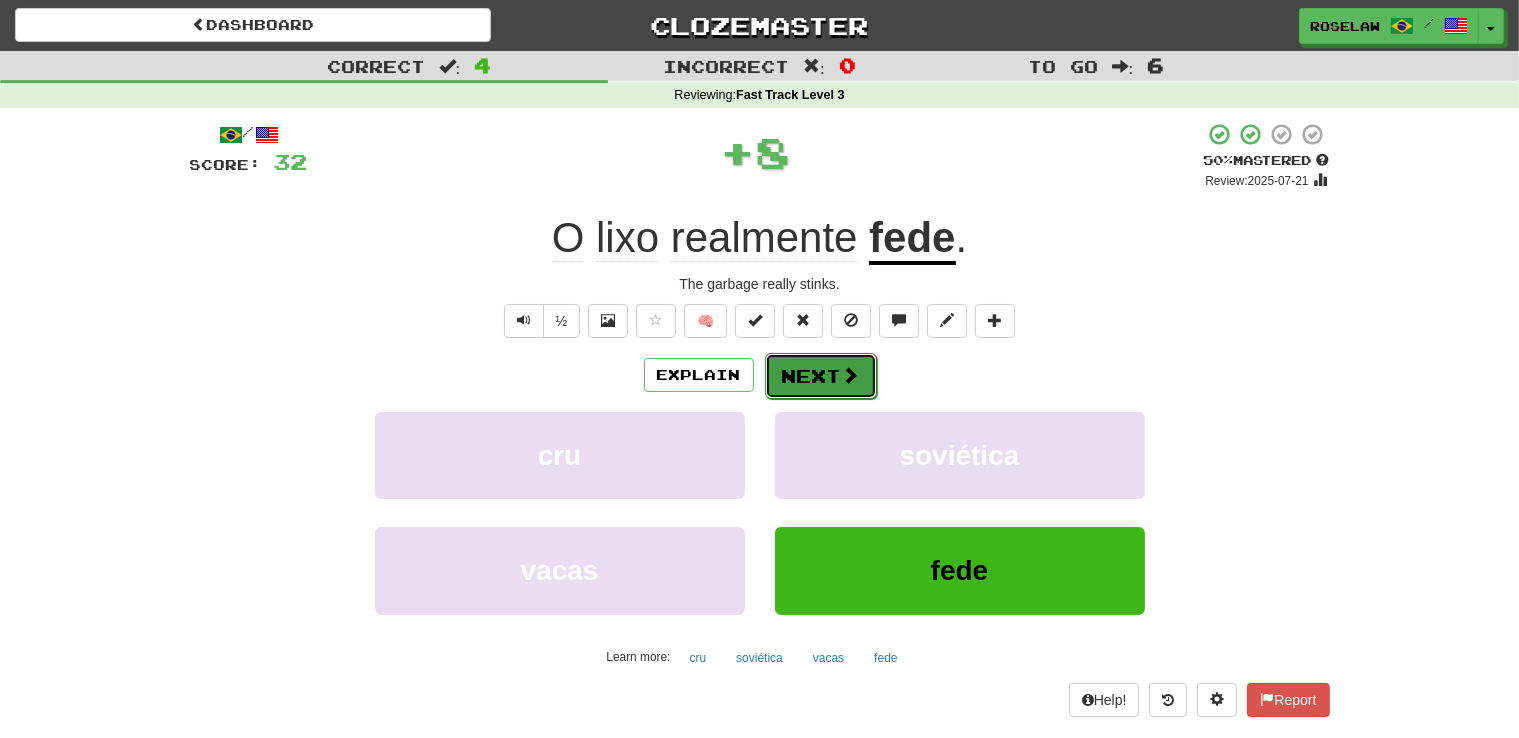 click at bounding box center [851, 375] 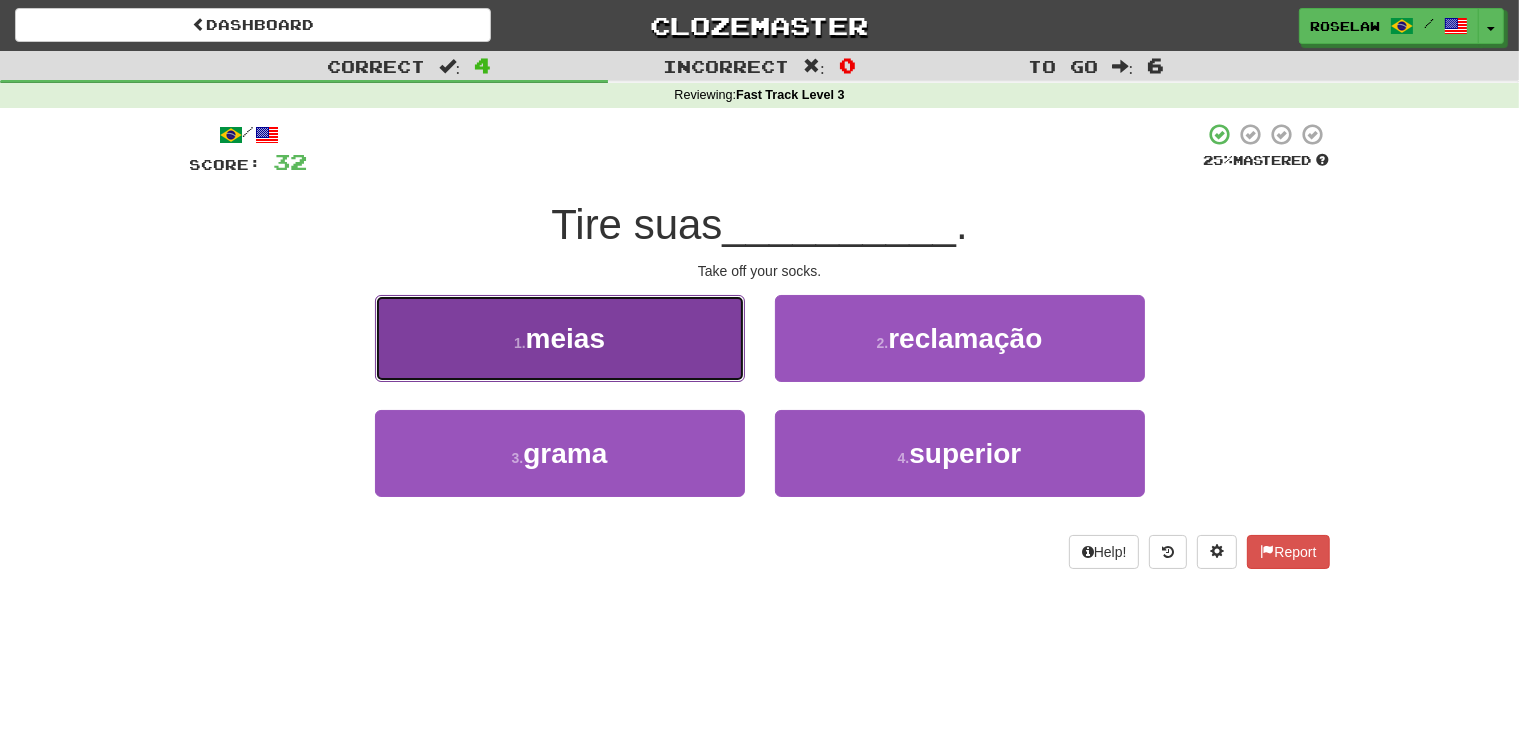 click on "1 .  meias" at bounding box center [560, 338] 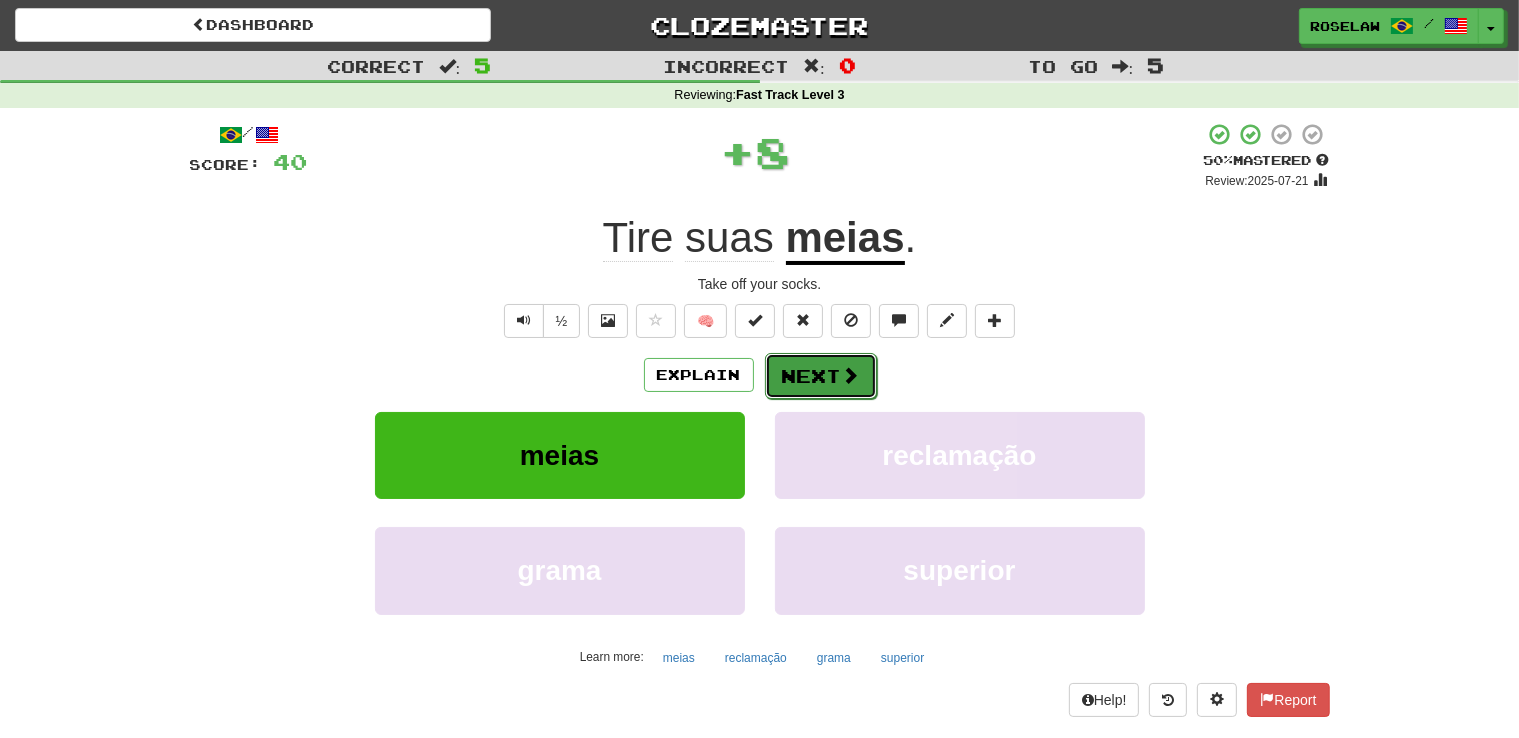 click on "Next" at bounding box center (821, 376) 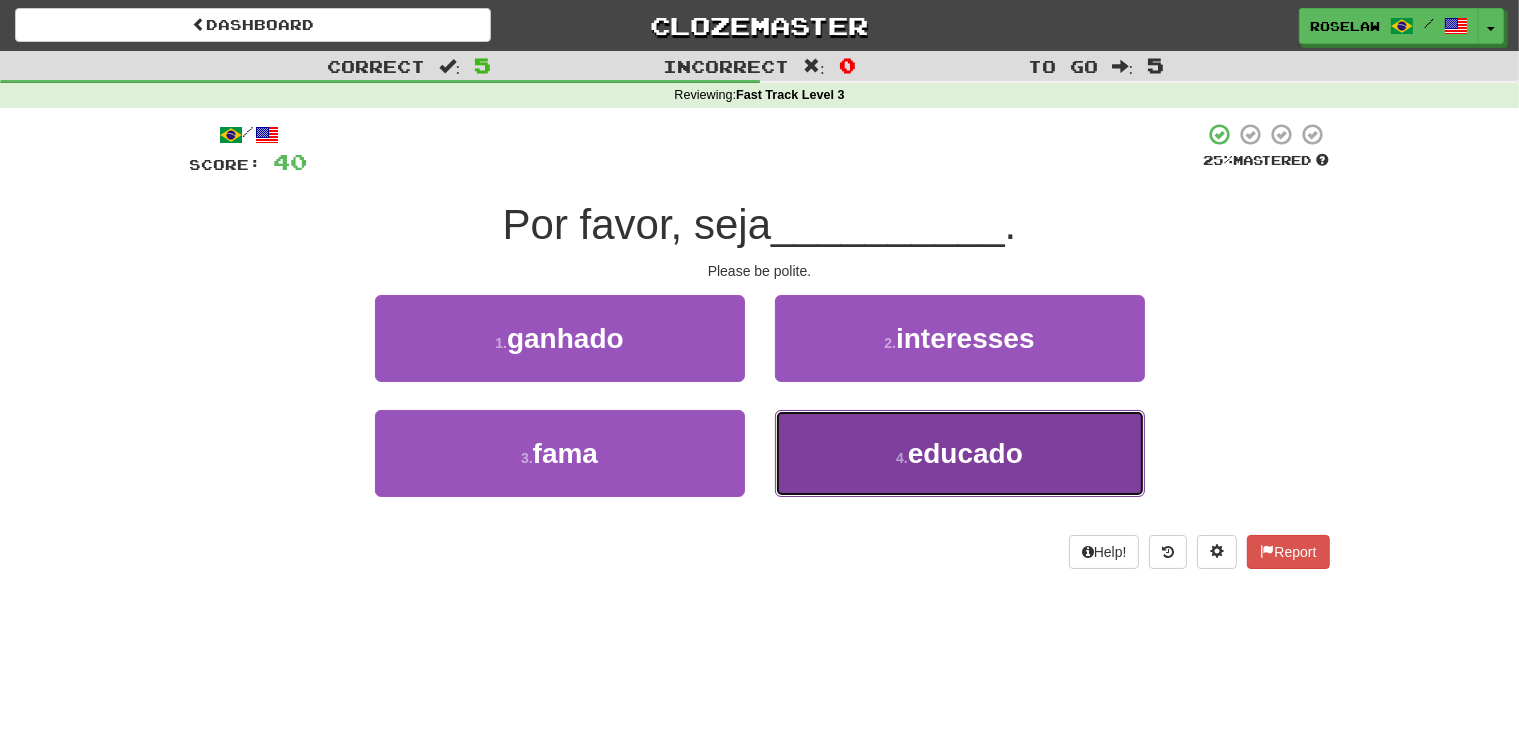 click on "4 .  educado" at bounding box center [960, 453] 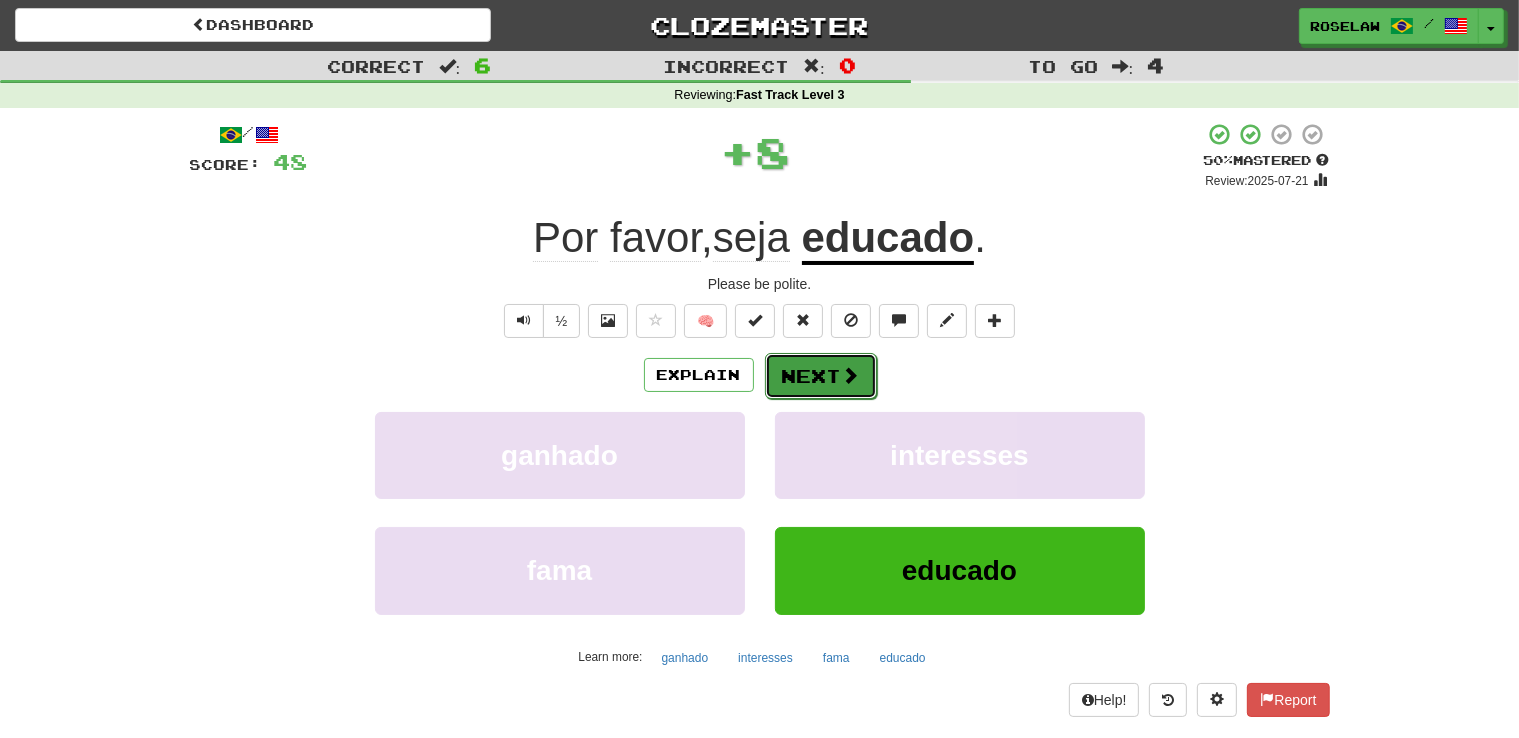 click on "Next" at bounding box center [821, 376] 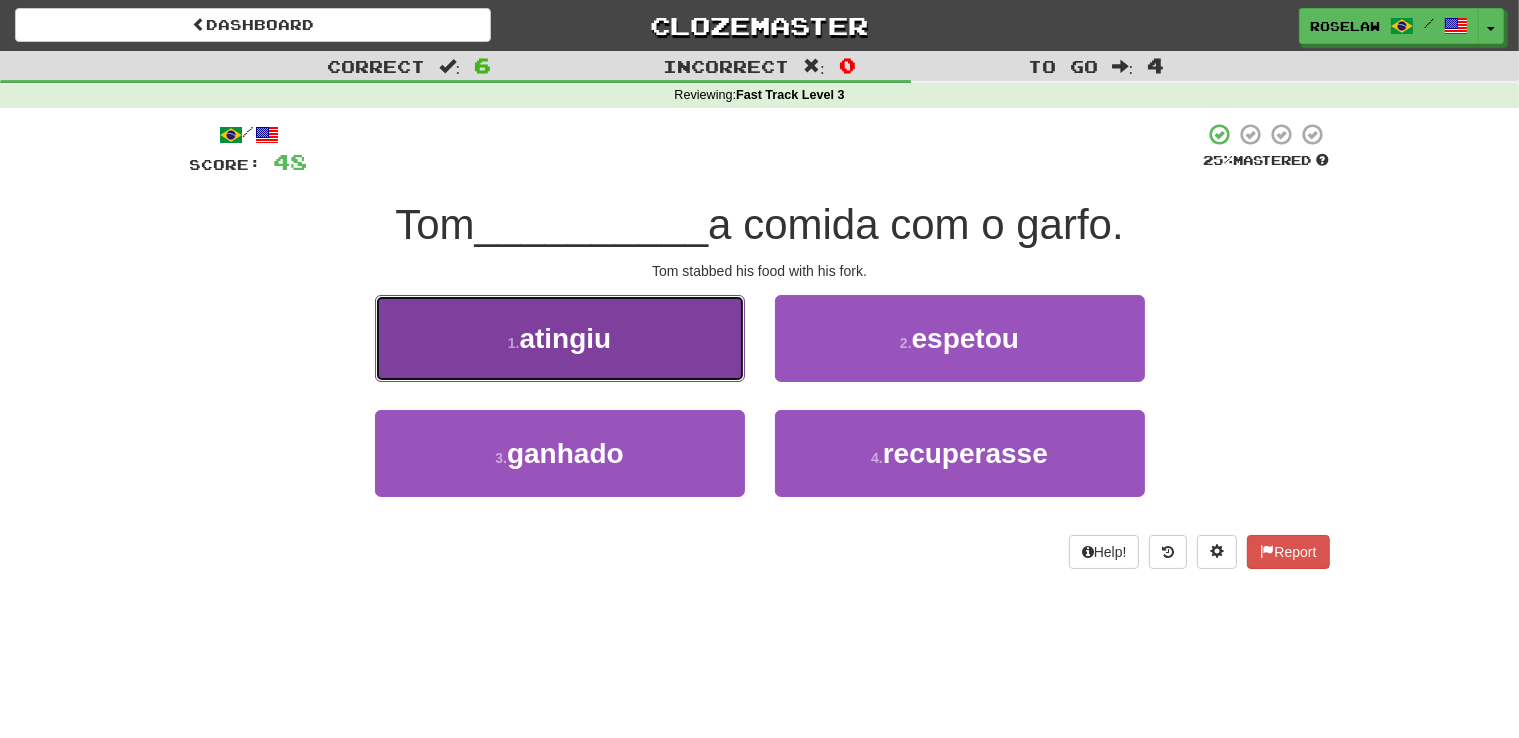 click on "1 .  atingiu" at bounding box center (560, 338) 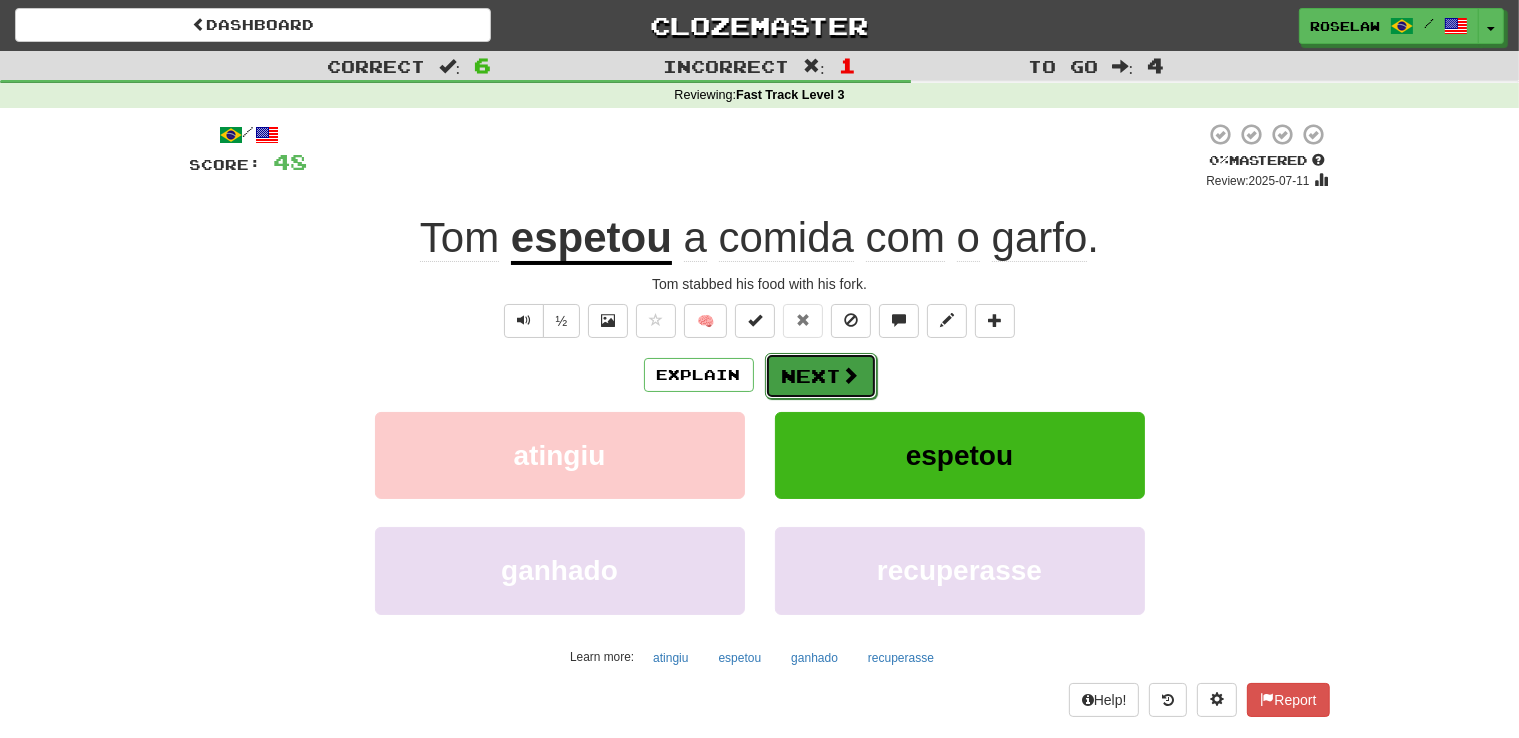 click on "Next" at bounding box center [821, 376] 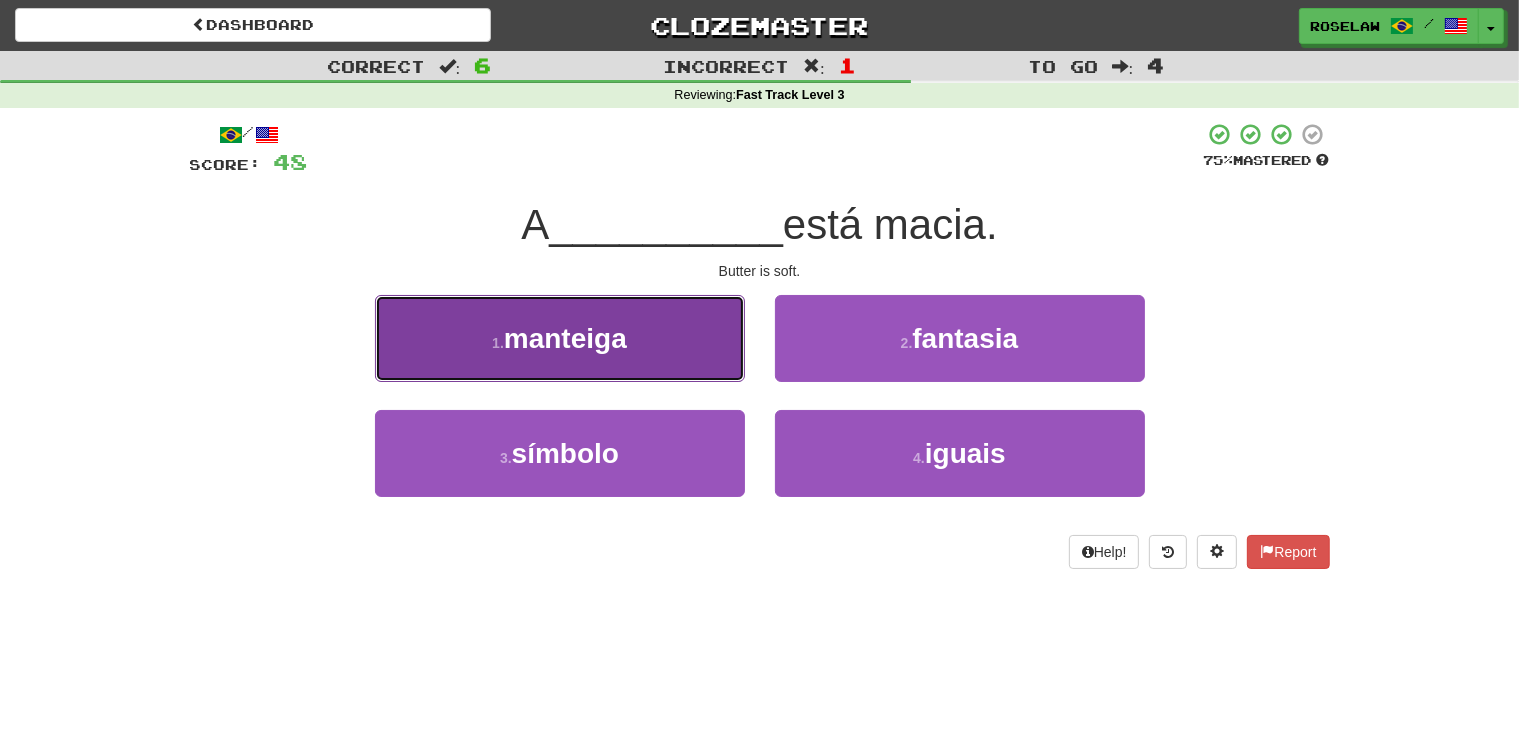 click on "1 .  manteiga" at bounding box center (560, 338) 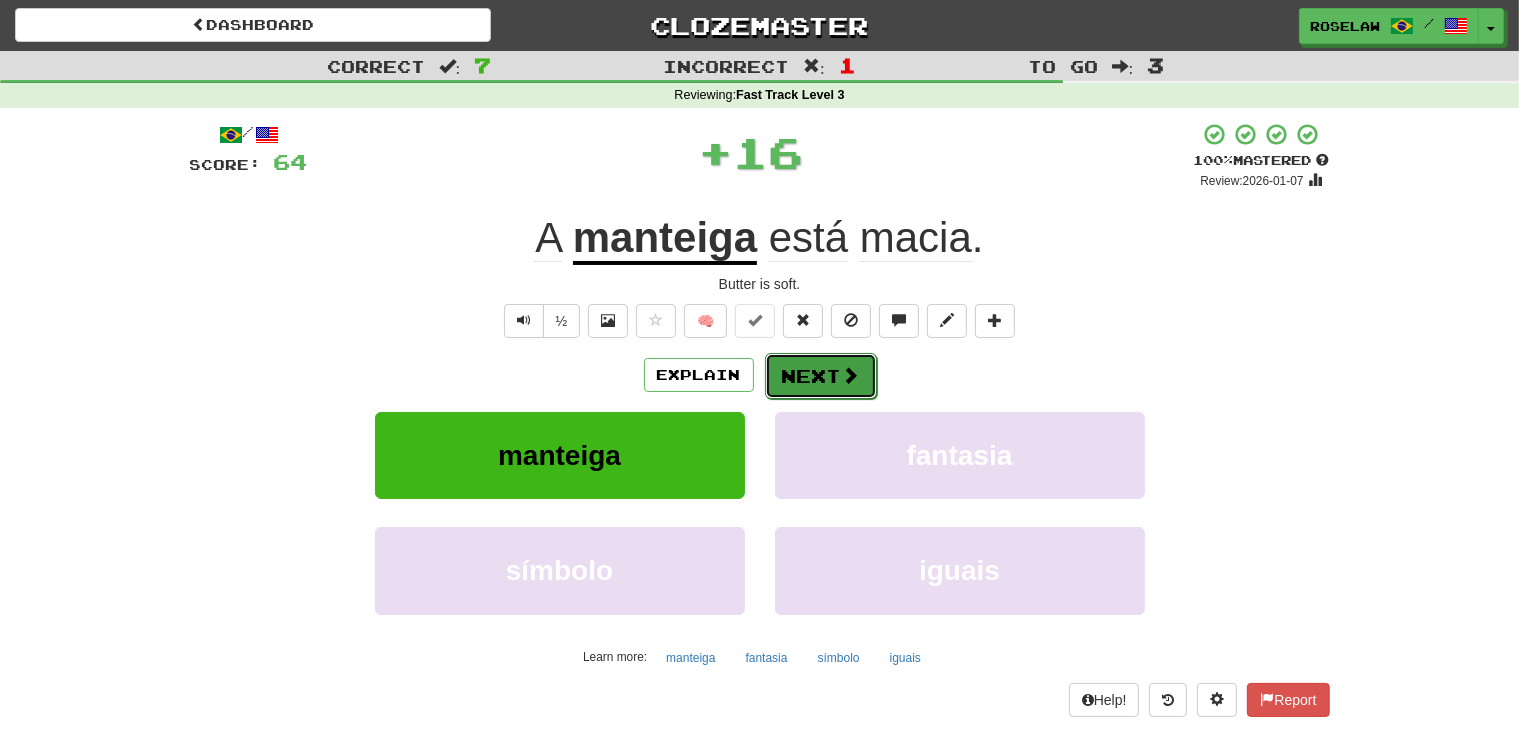 click on "Next" at bounding box center (821, 376) 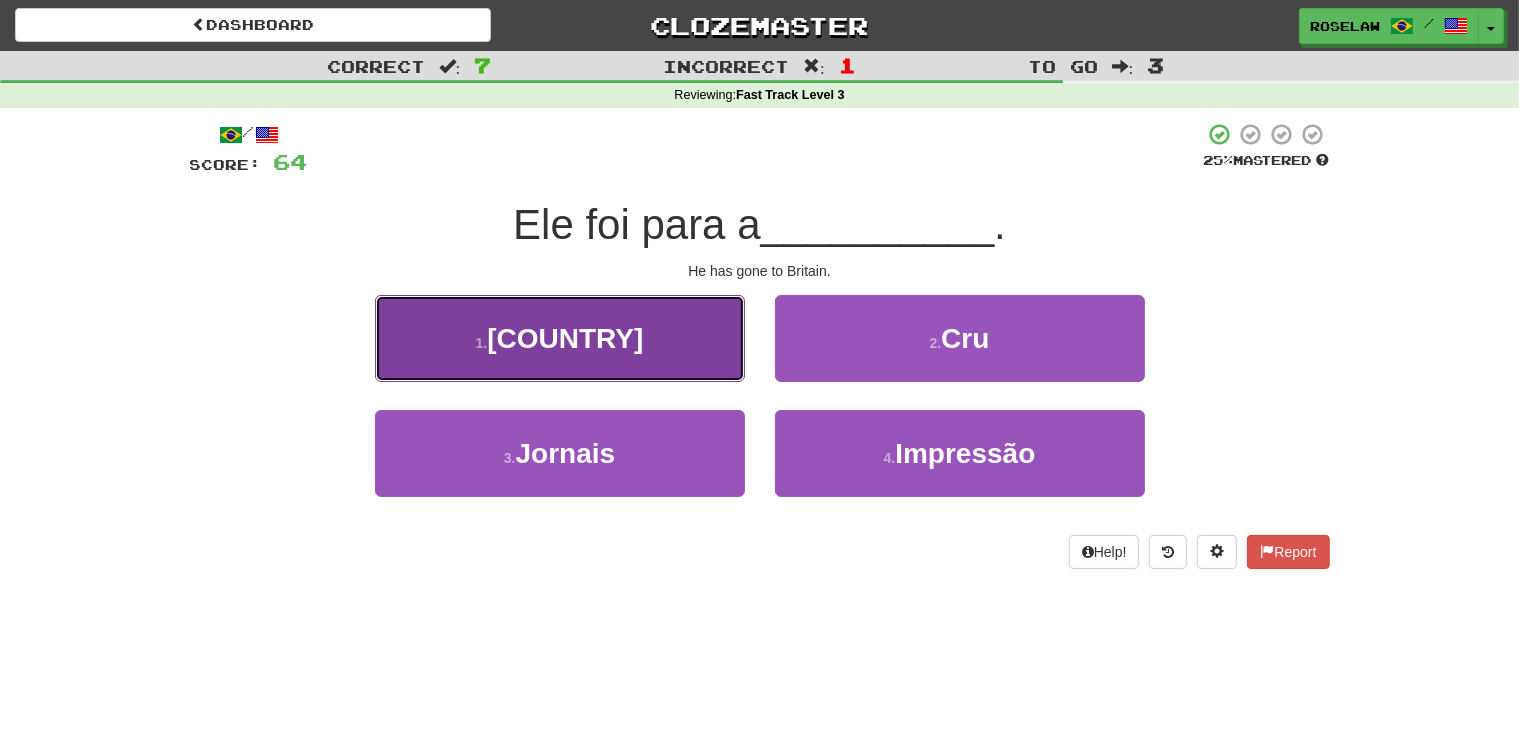 click on "1 .  Grã-Bretanha" at bounding box center [560, 338] 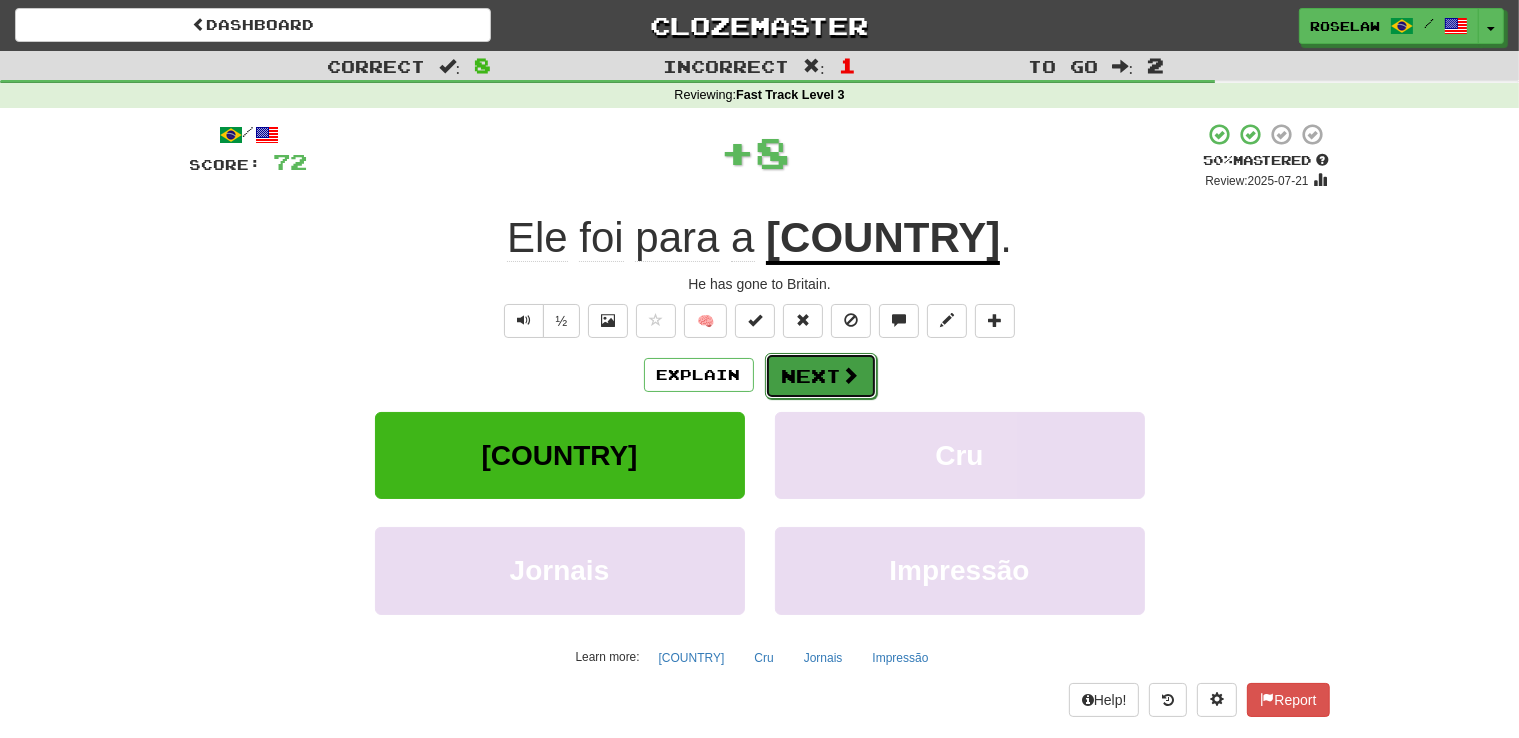 click on "Next" at bounding box center (821, 376) 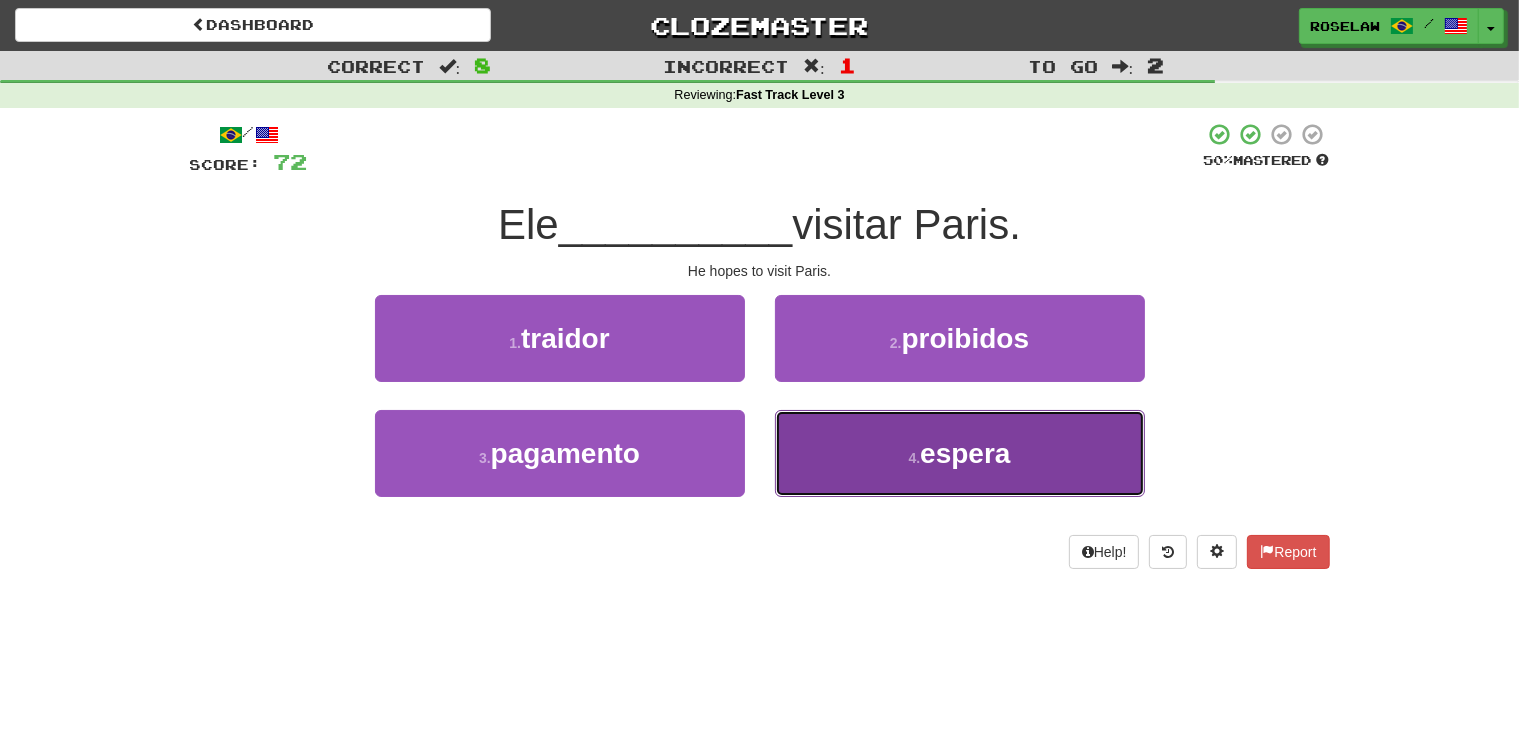 click on "4 .  espera" at bounding box center (960, 453) 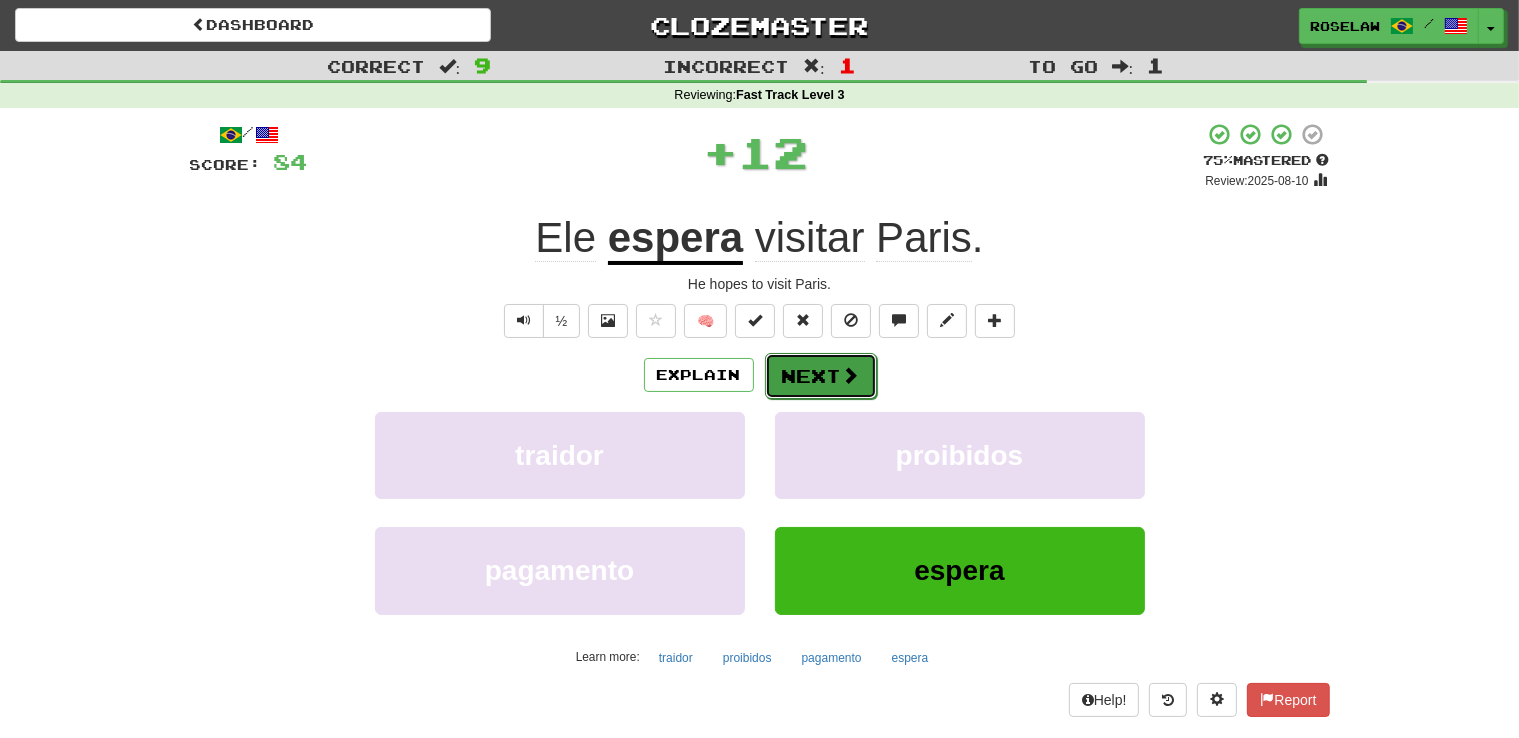 click on "Next" at bounding box center [821, 376] 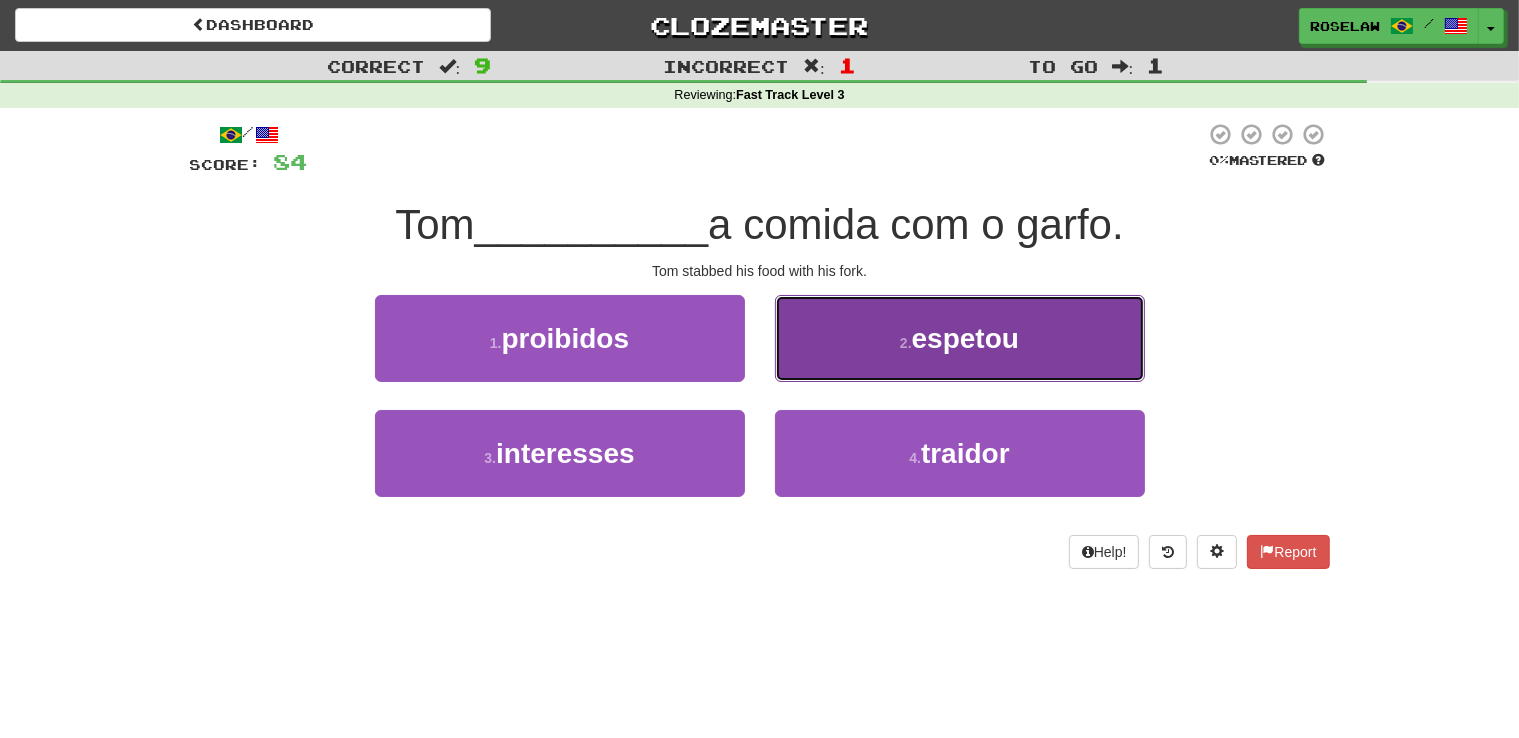 click on "2 .  espetou" at bounding box center [960, 338] 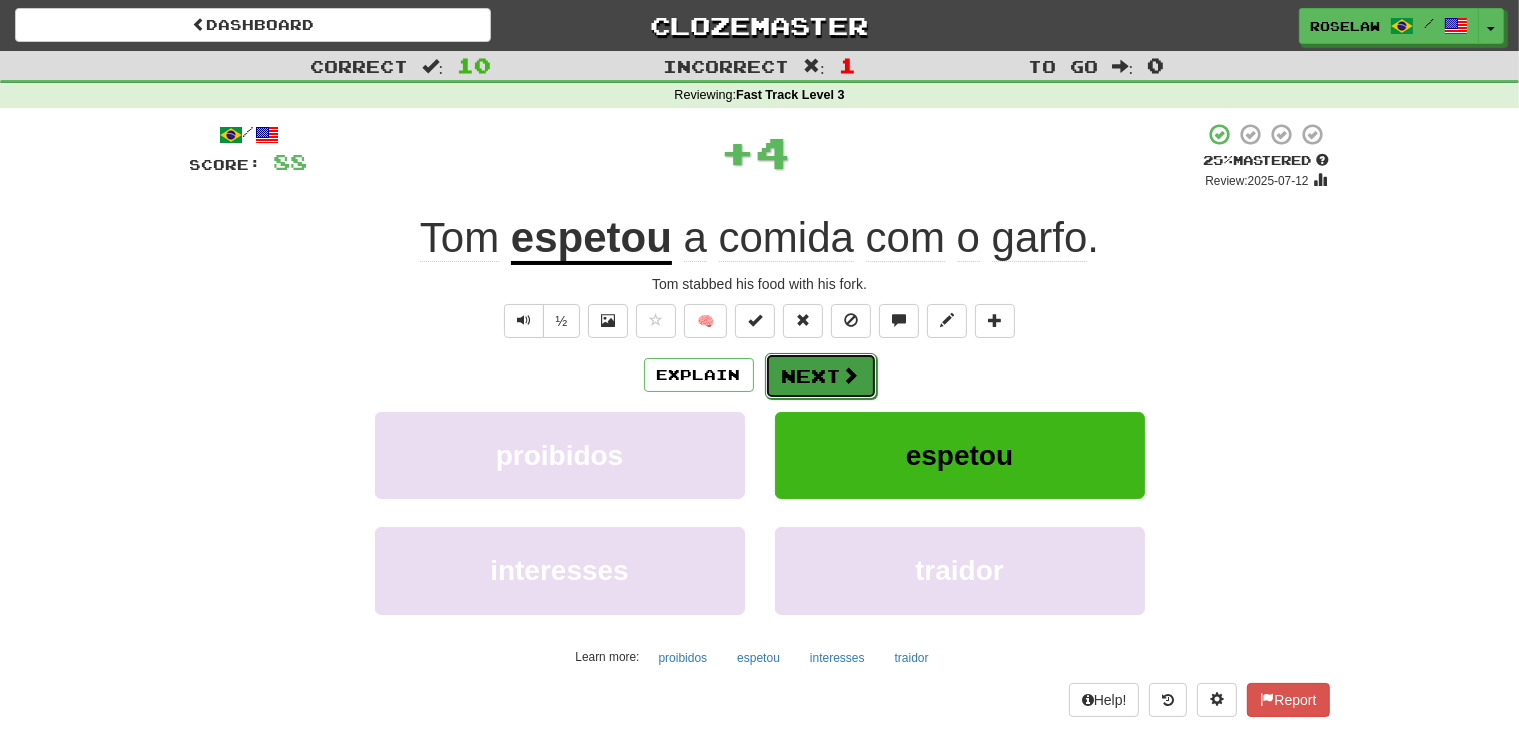 click on "Next" at bounding box center (821, 376) 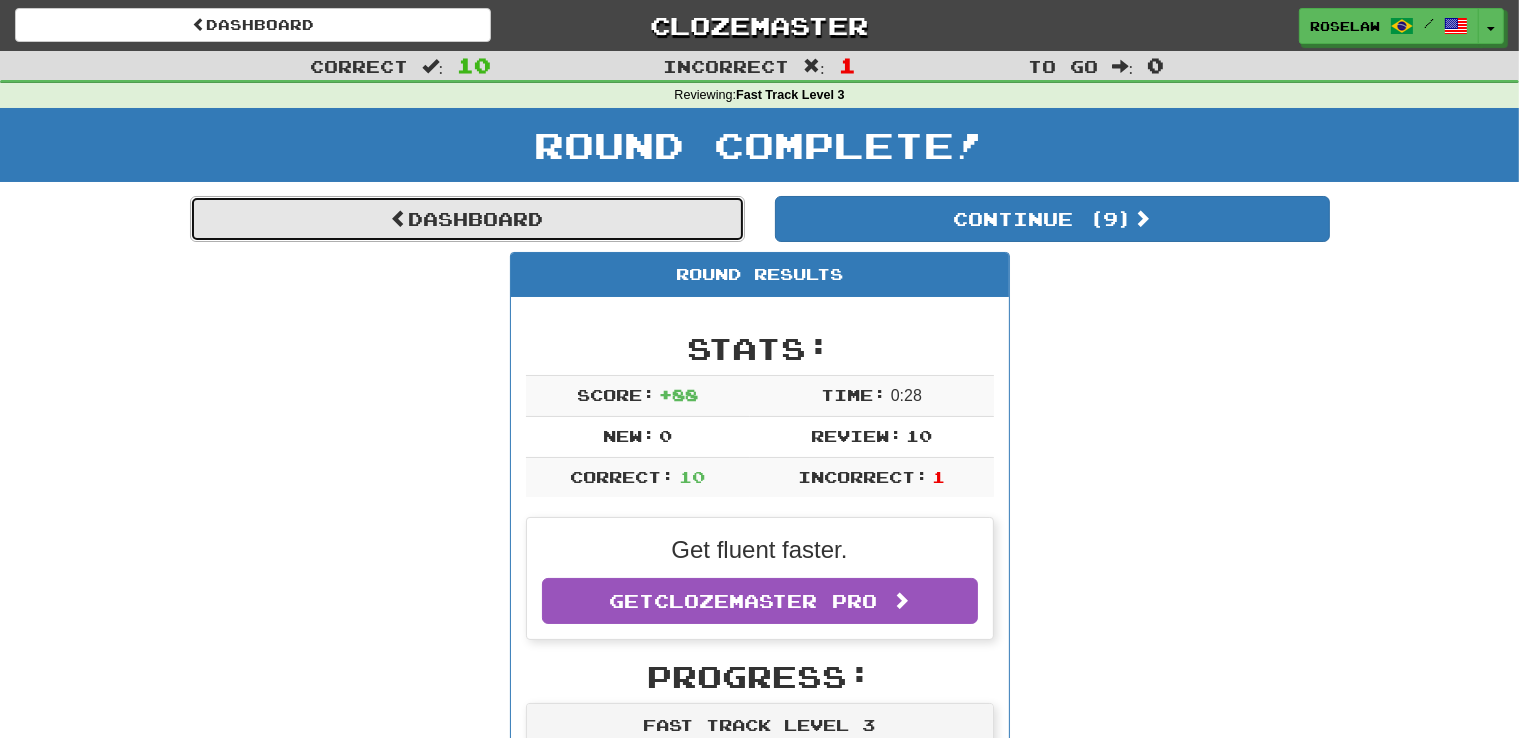 click on "Dashboard" at bounding box center [467, 219] 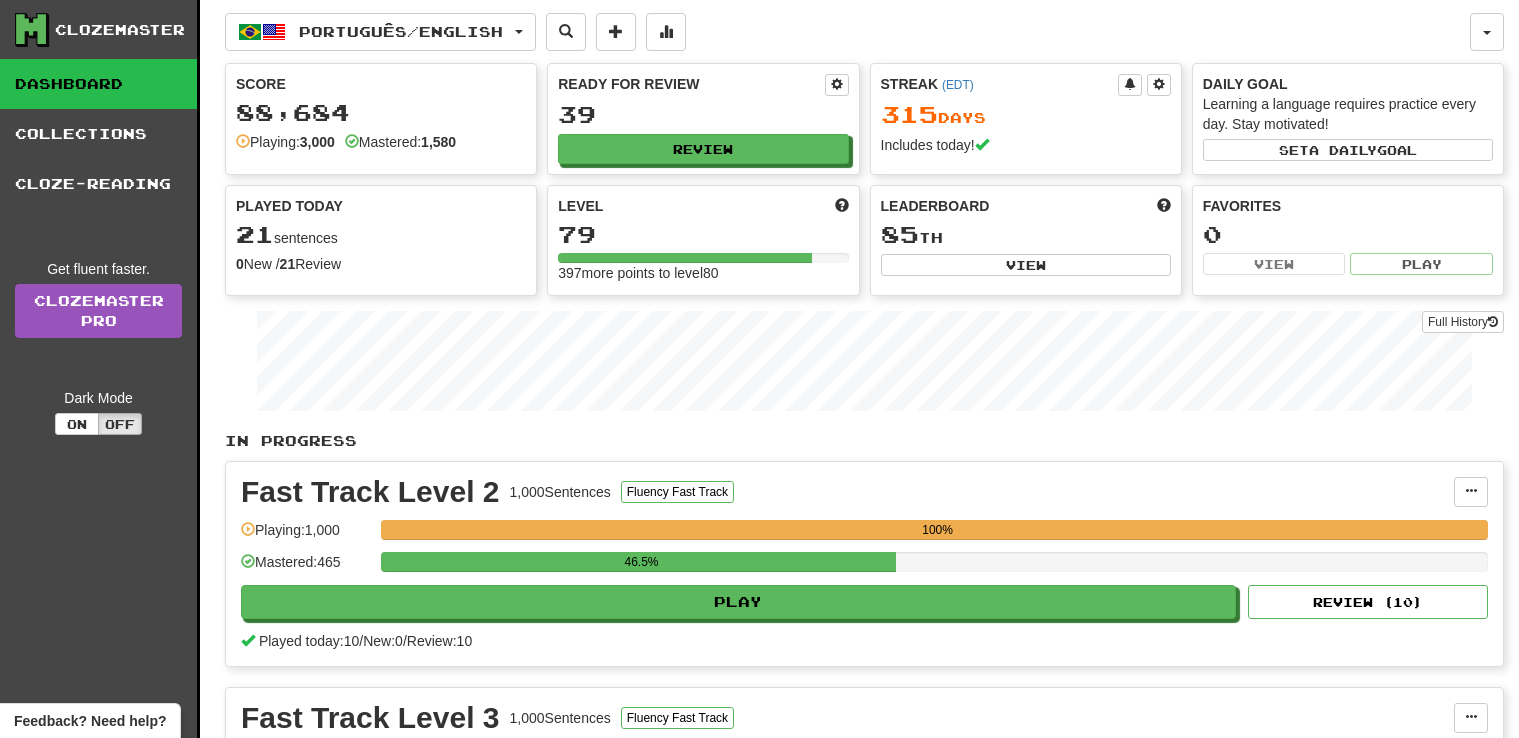 scroll, scrollTop: 0, scrollLeft: 0, axis: both 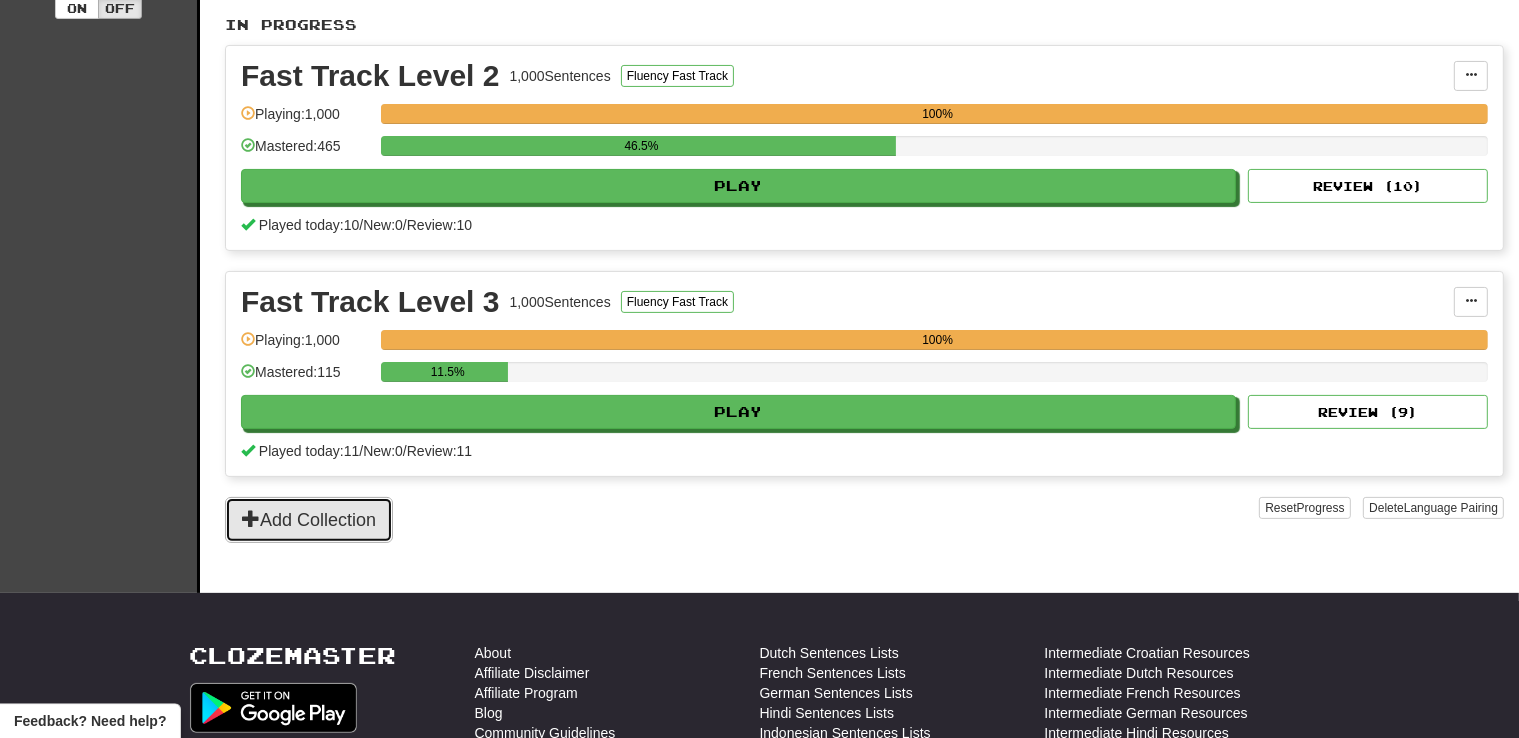 click on "Add Collection" at bounding box center [309, 520] 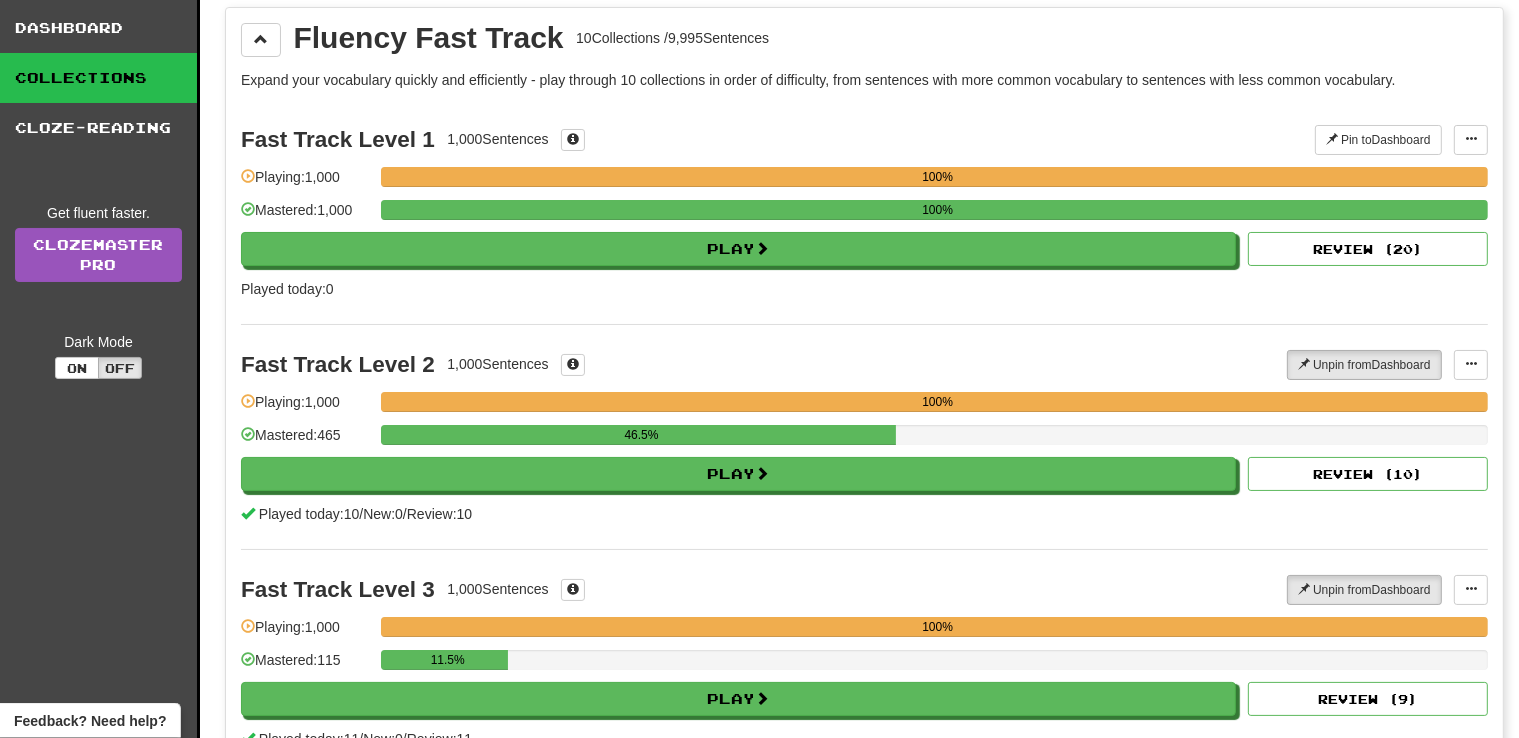 scroll, scrollTop: 52, scrollLeft: 0, axis: vertical 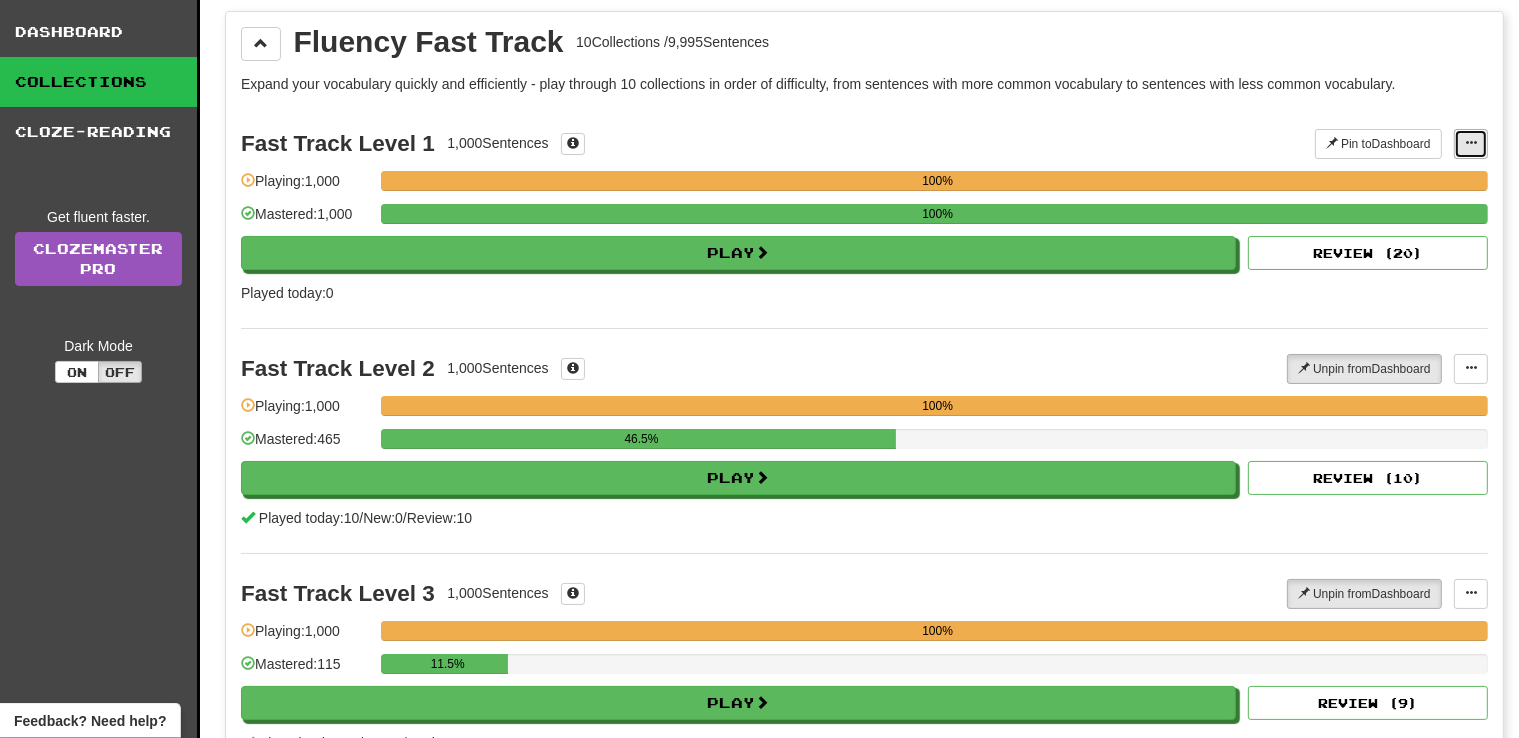 click at bounding box center [1471, 144] 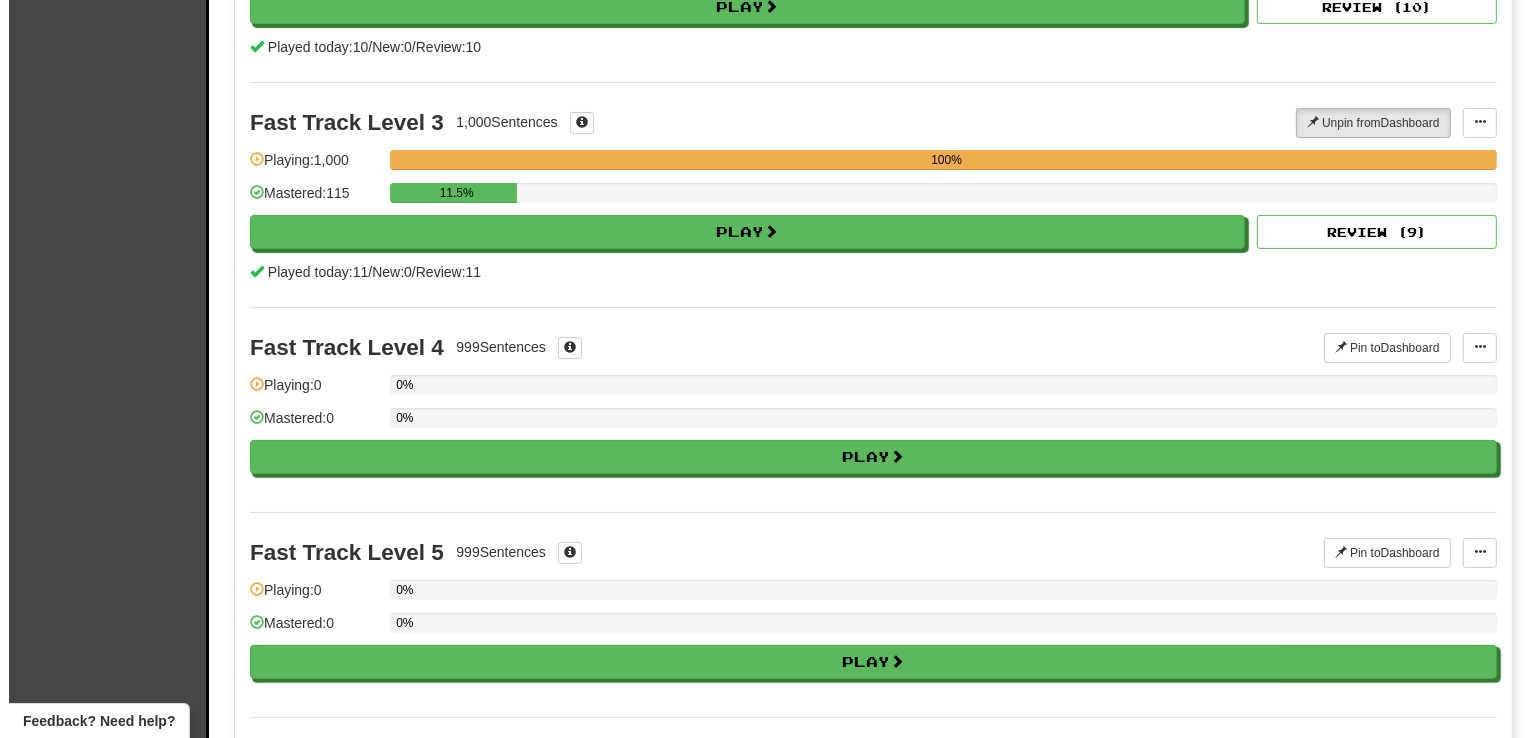 scroll, scrollTop: 527, scrollLeft: 0, axis: vertical 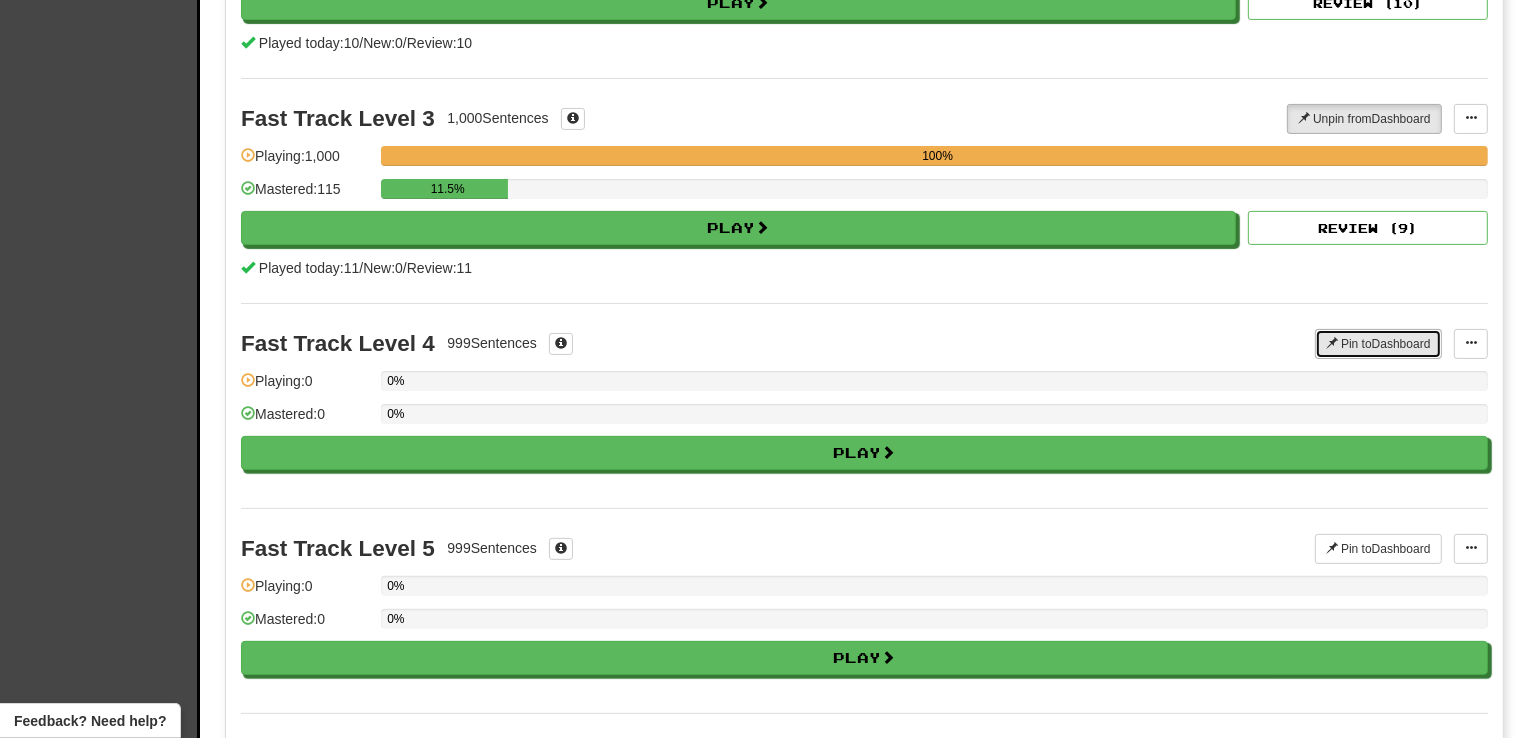 click on "Pin to  Dashboard" at bounding box center (1378, 344) 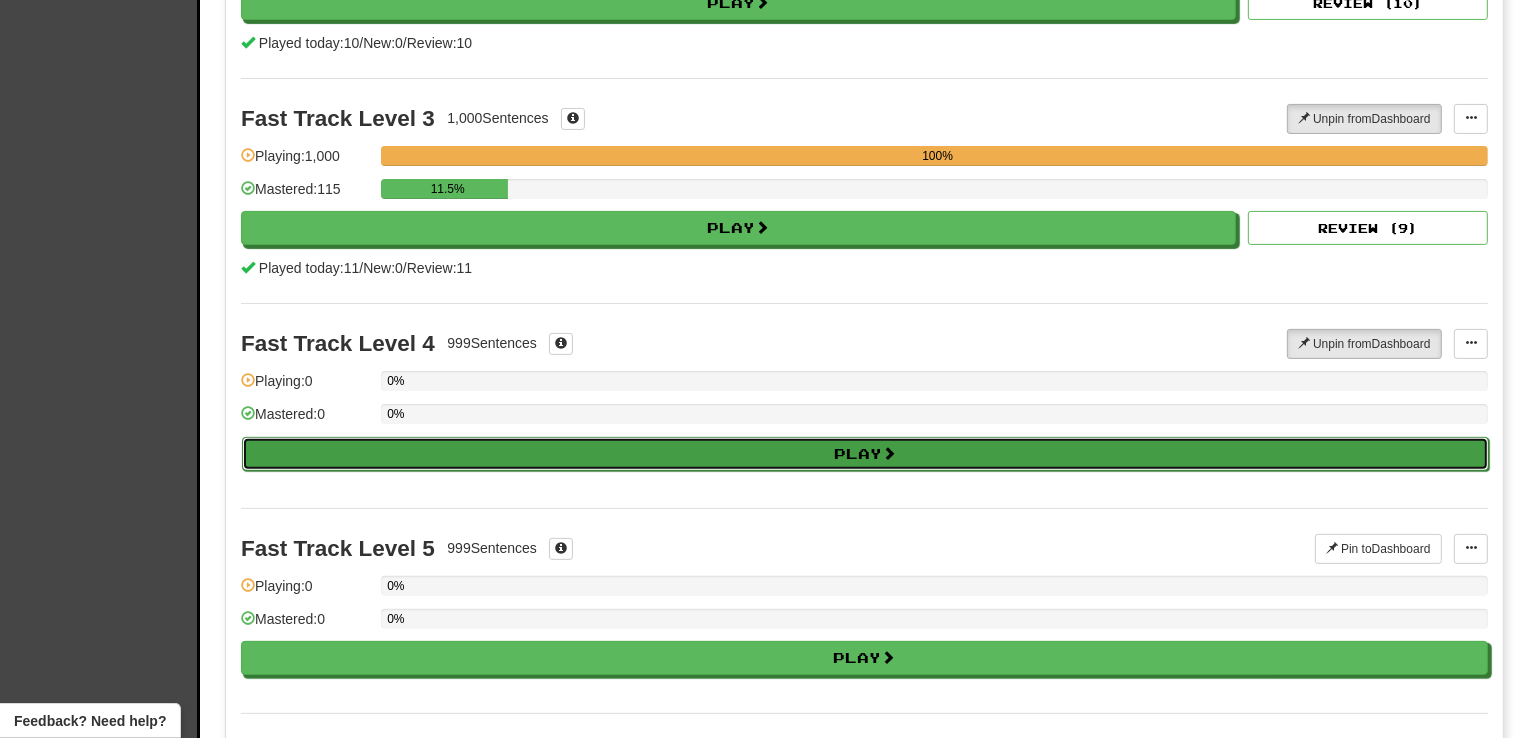 click on "Play" at bounding box center (865, 454) 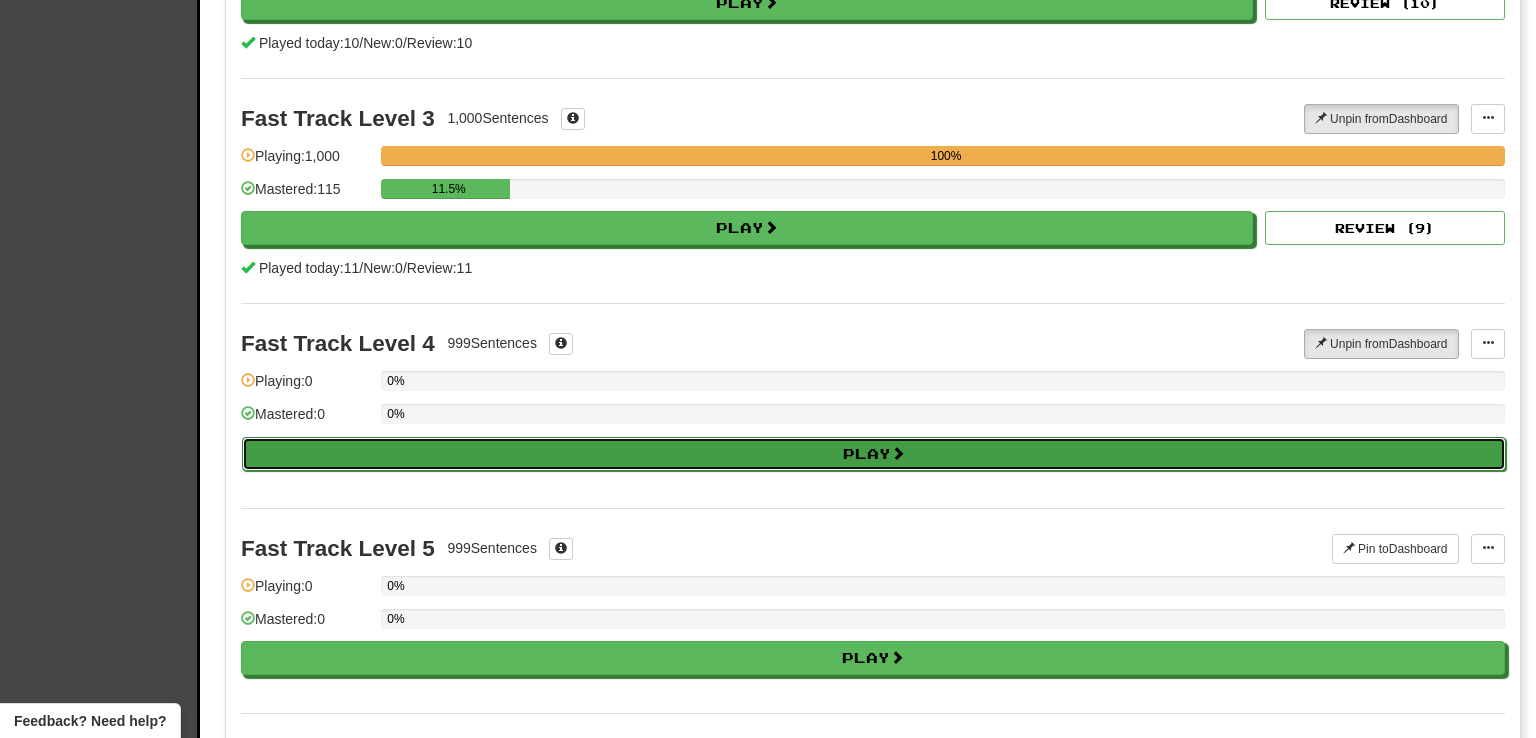 select on "**" 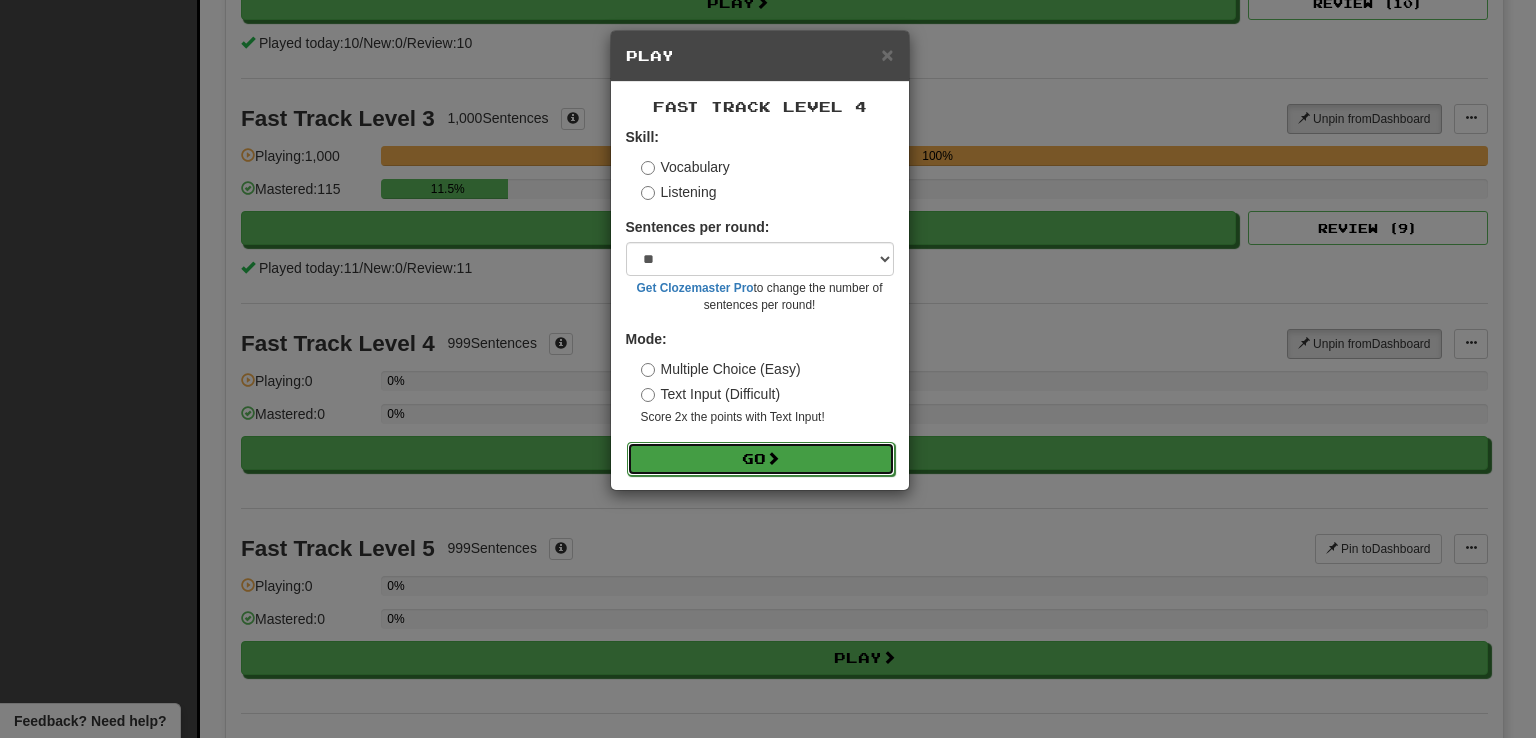 click on "Go" at bounding box center [761, 459] 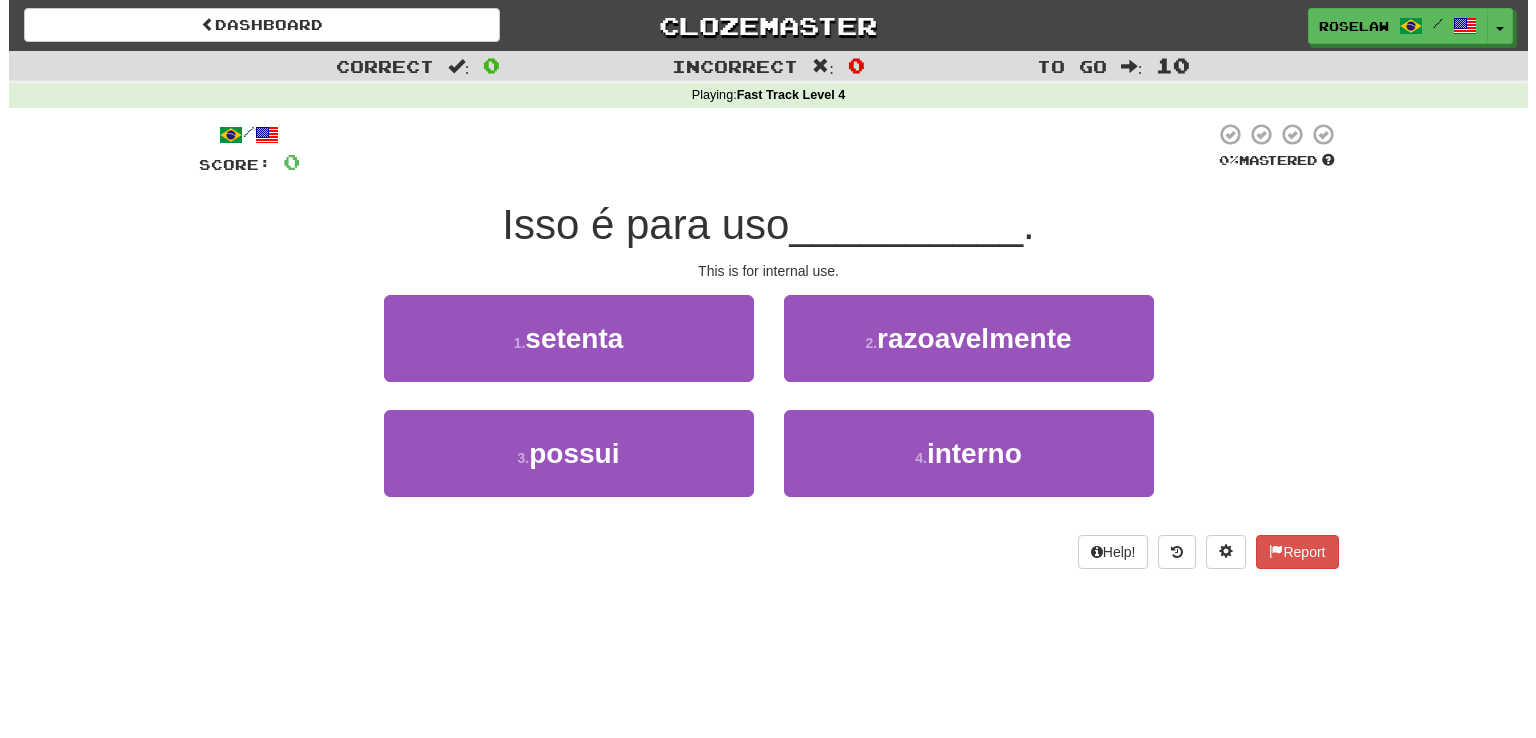 scroll, scrollTop: 0, scrollLeft: 0, axis: both 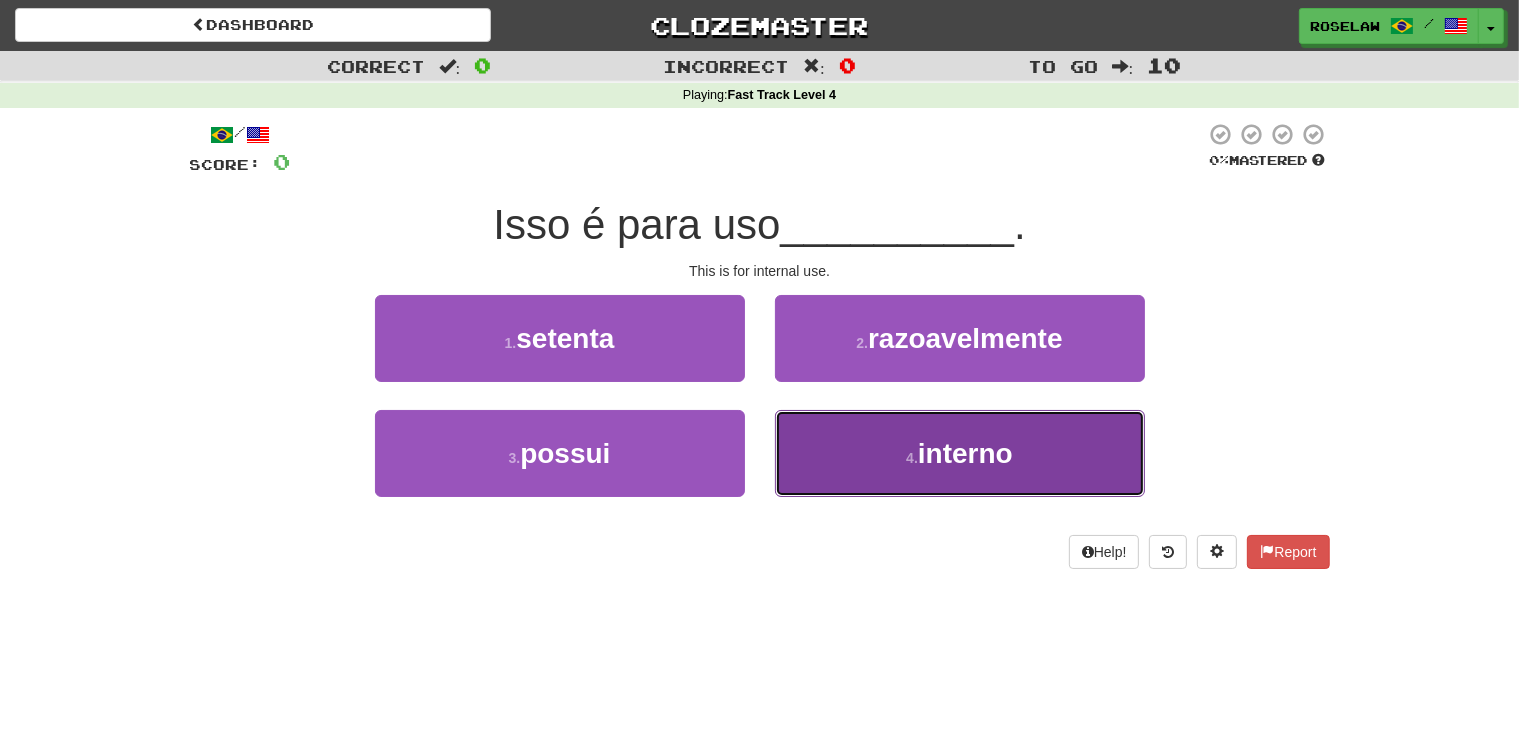 click on "4 .  interno" at bounding box center [960, 453] 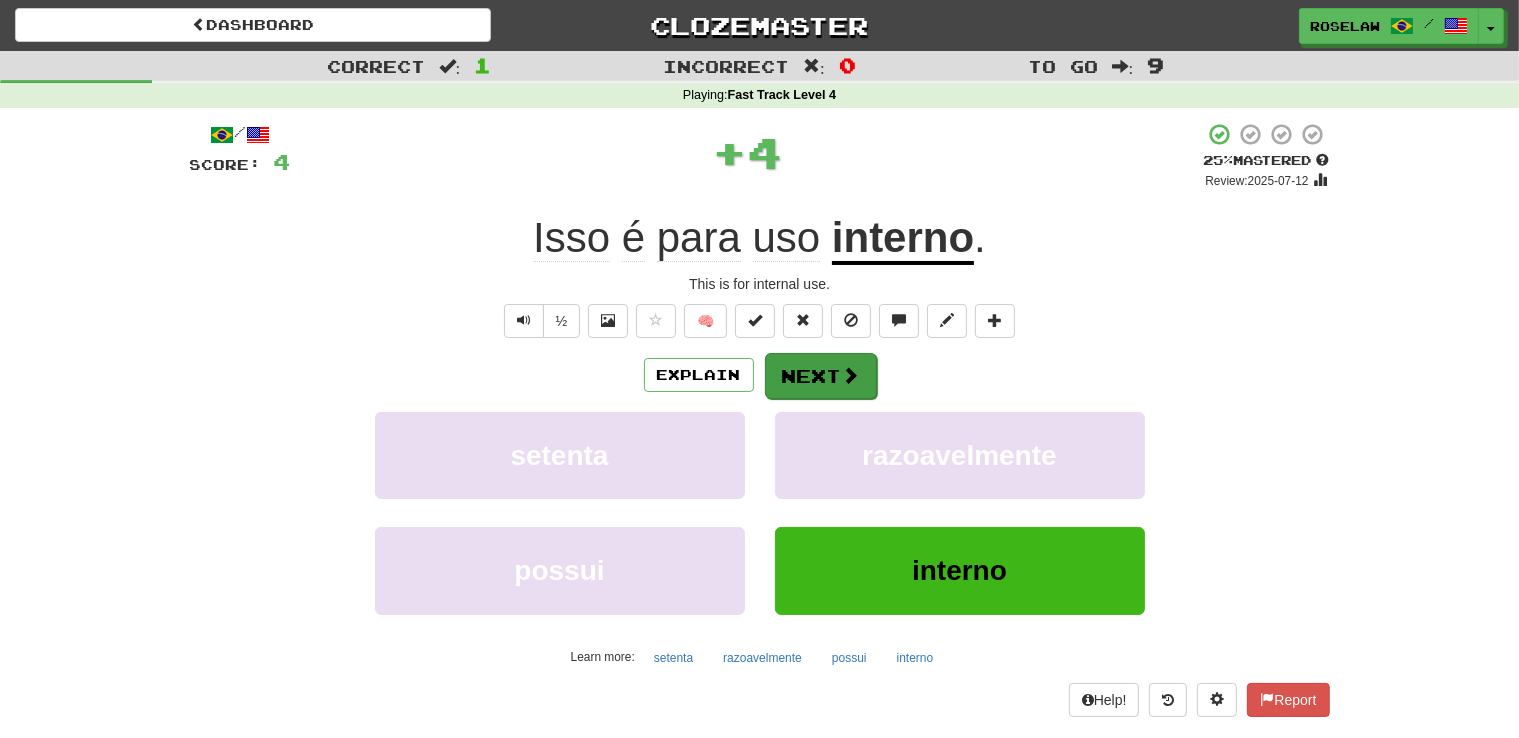 click on "Next" at bounding box center [821, 376] 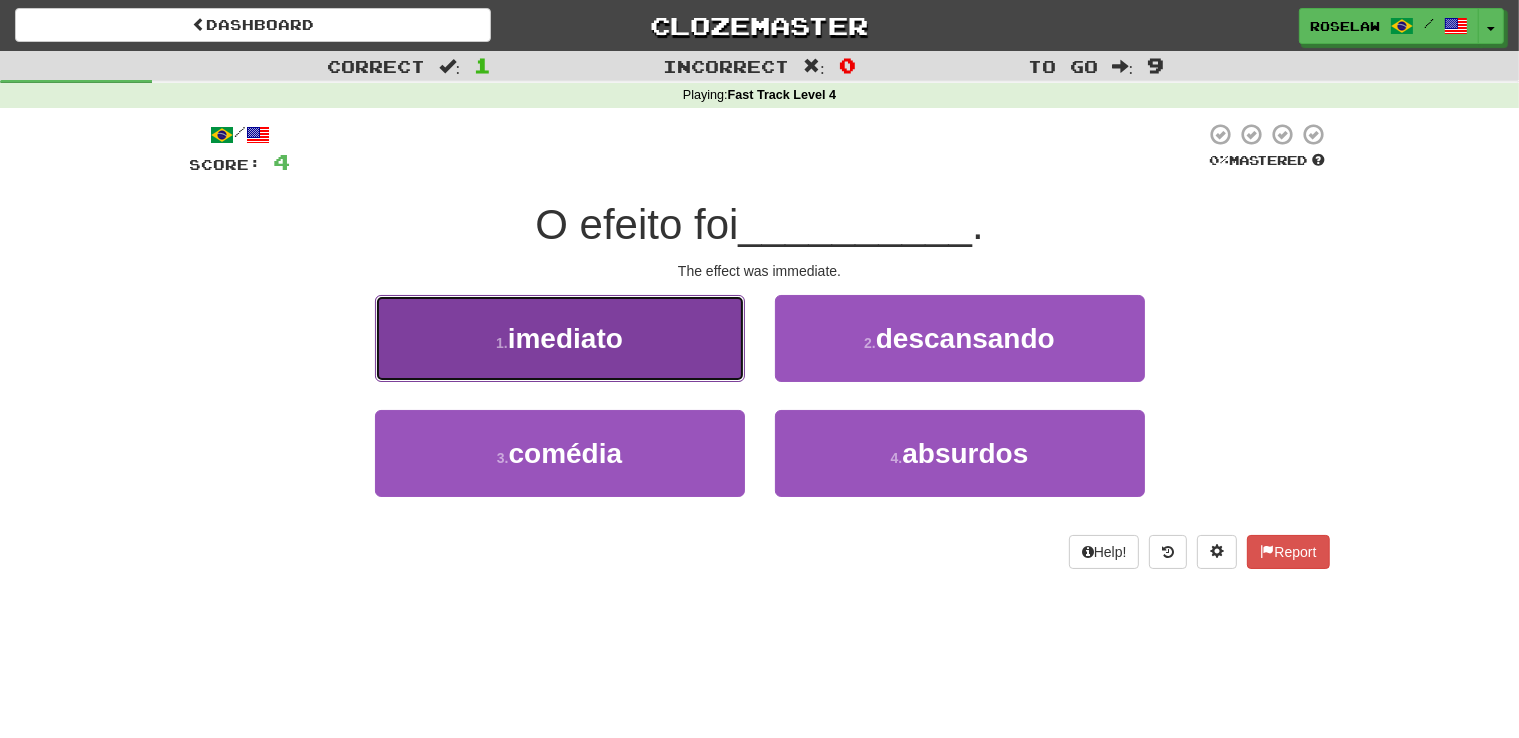 click on "1 .  imediato" at bounding box center [560, 338] 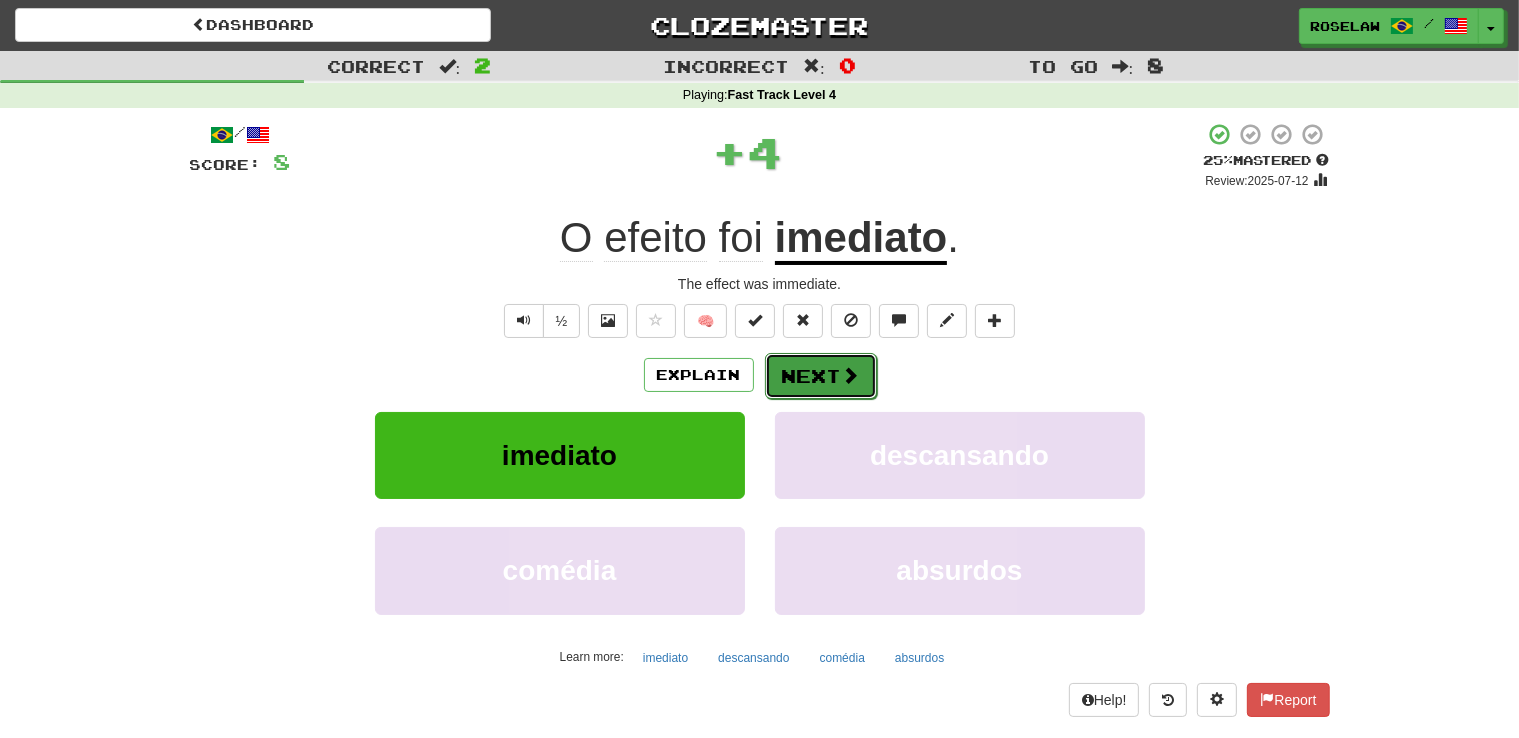 click on "Next" at bounding box center [821, 376] 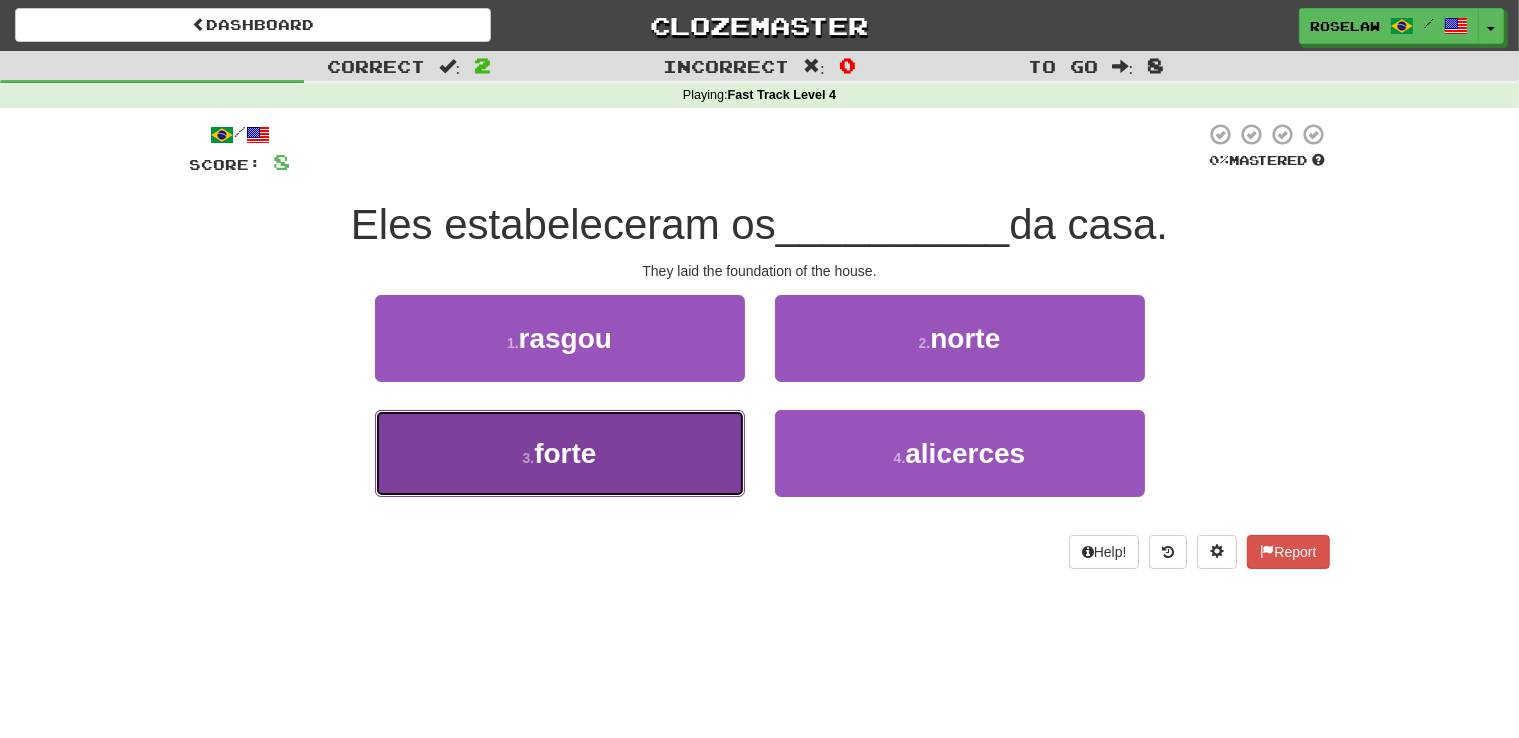 click on "3 .  forte" at bounding box center (560, 453) 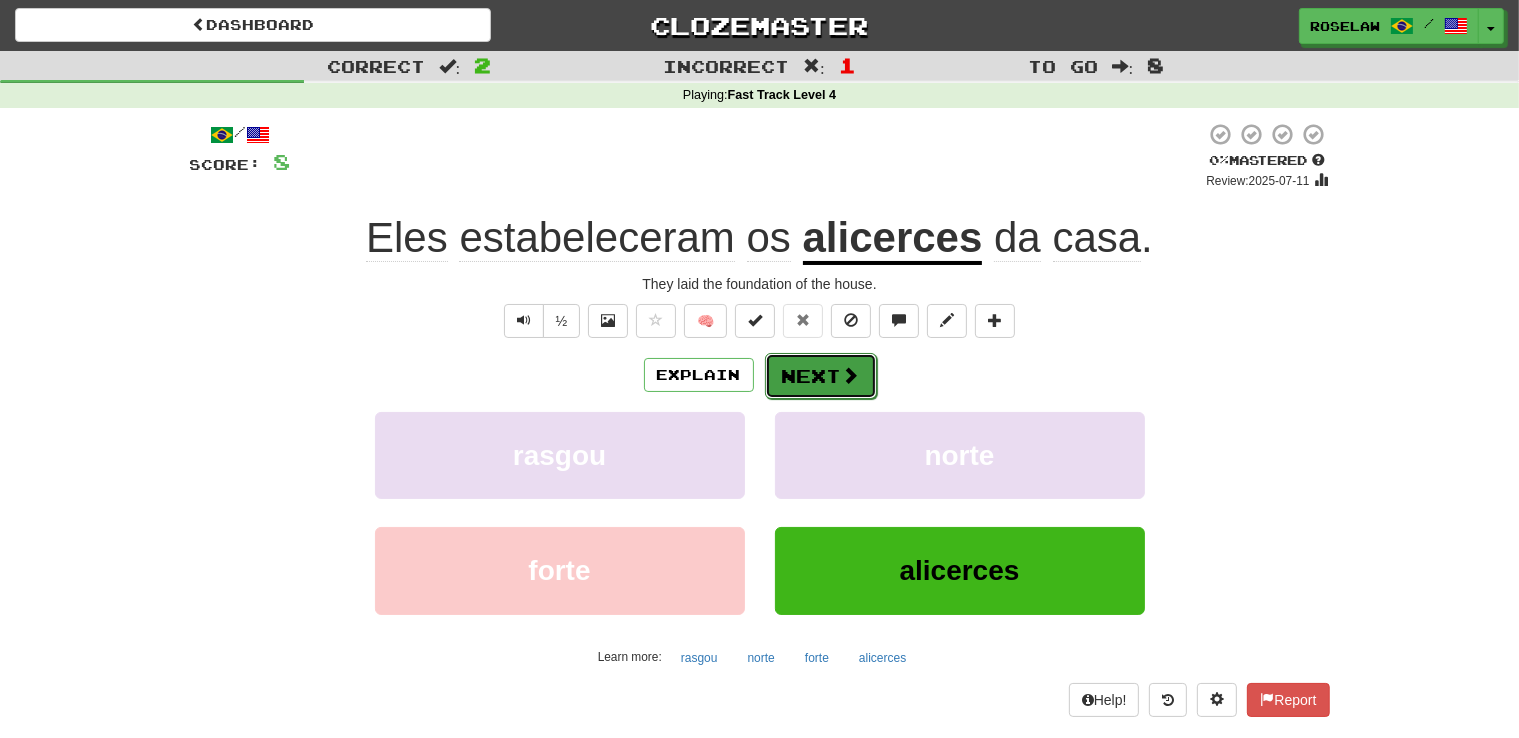 click on "Next" at bounding box center (821, 376) 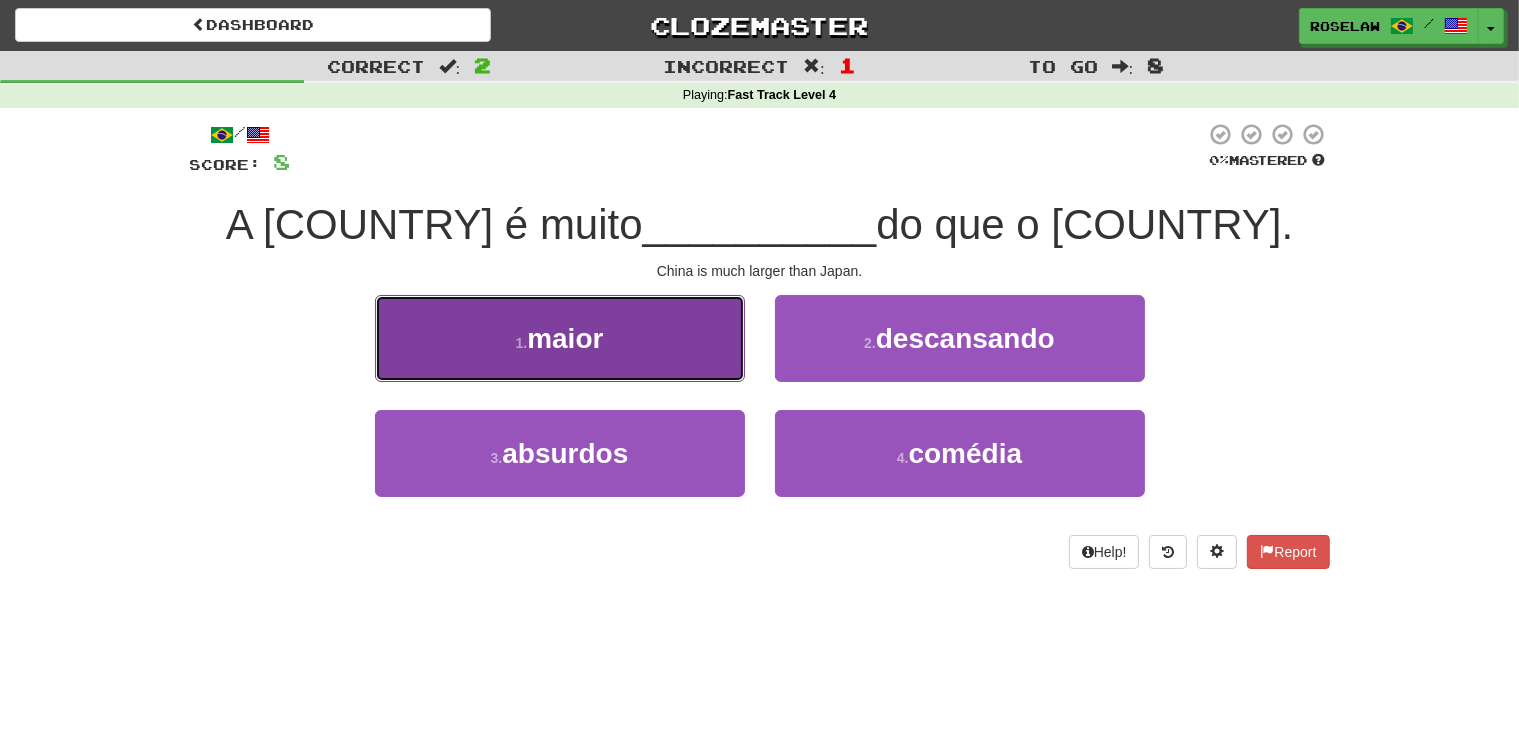 click on "1 .  maior" at bounding box center (560, 338) 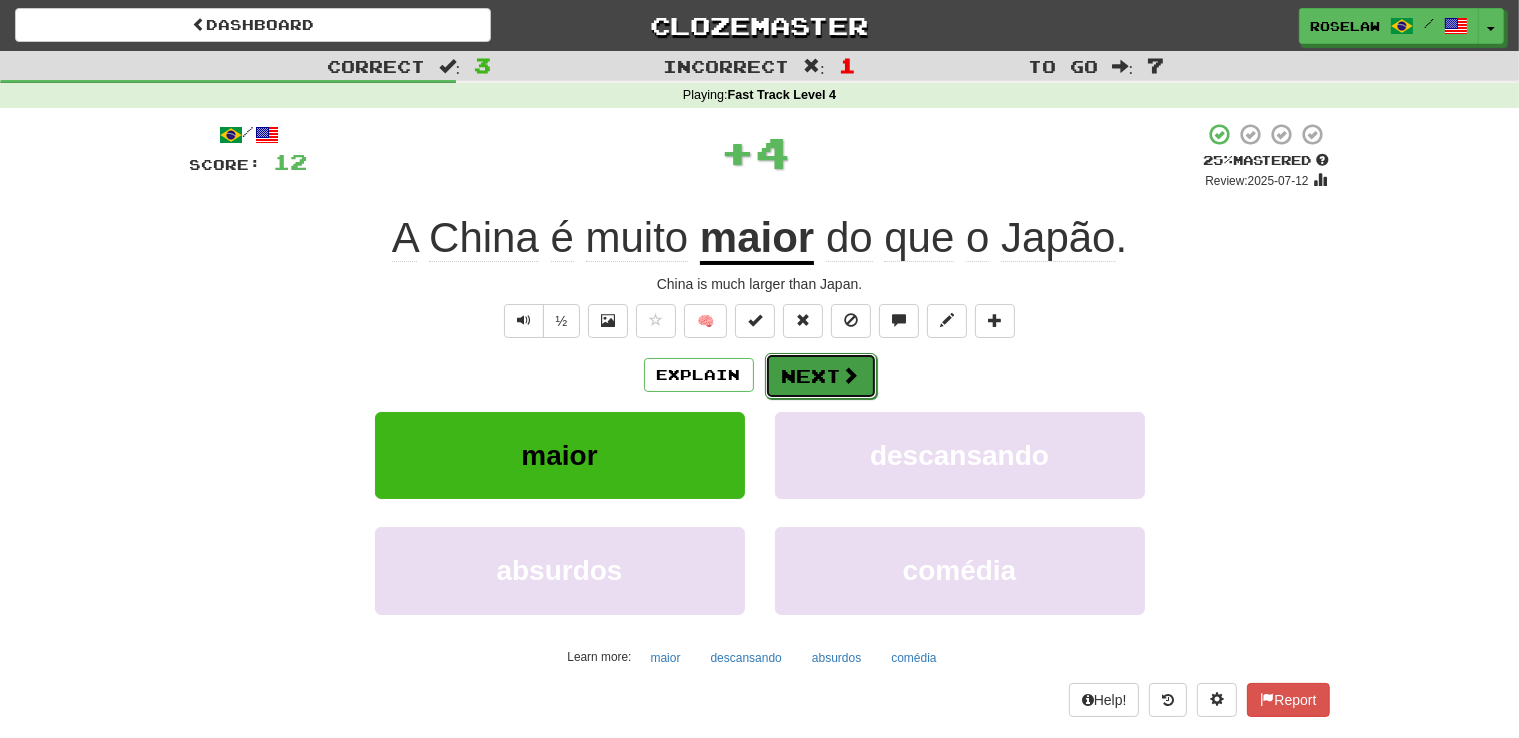 click on "Next" at bounding box center (821, 376) 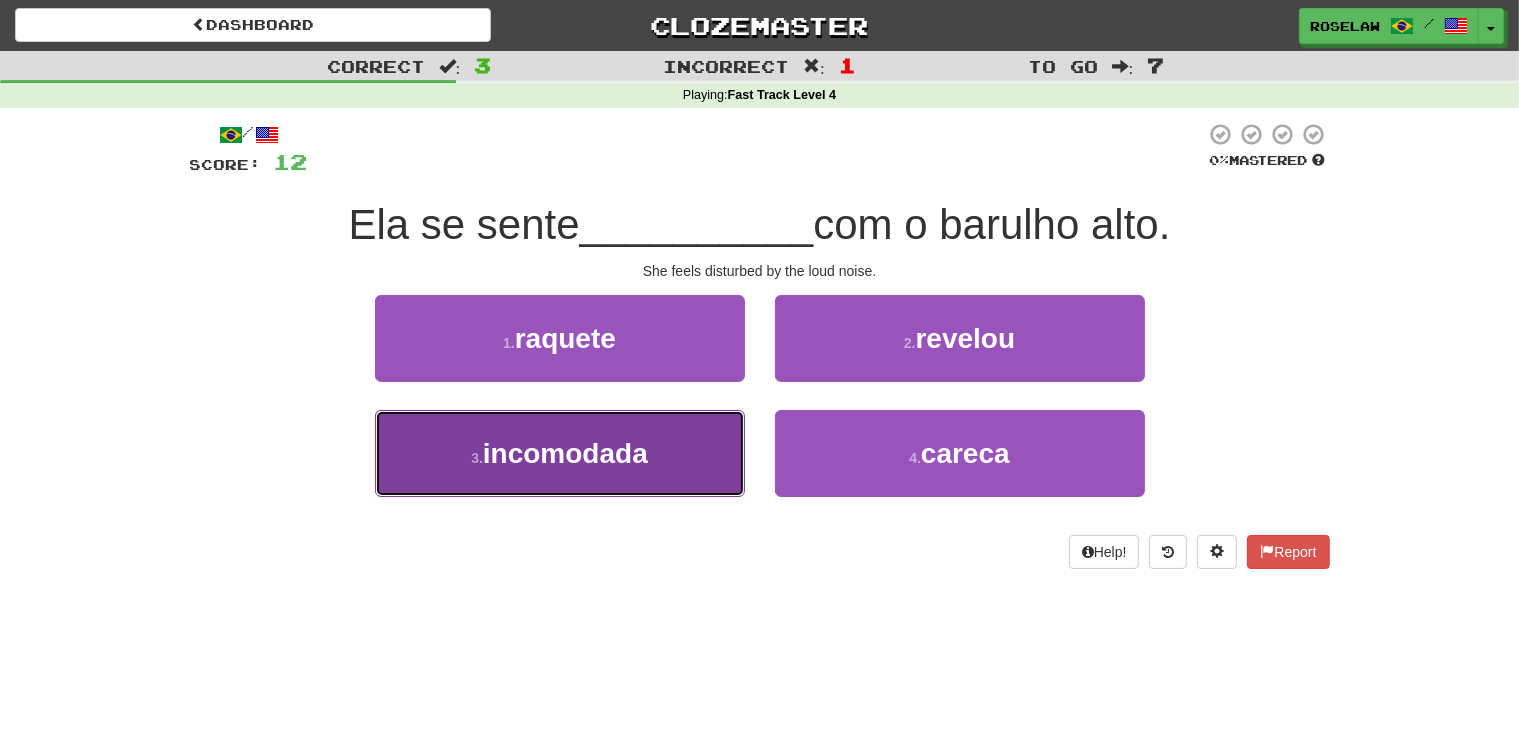 click on "3 .  incomodada" at bounding box center [560, 453] 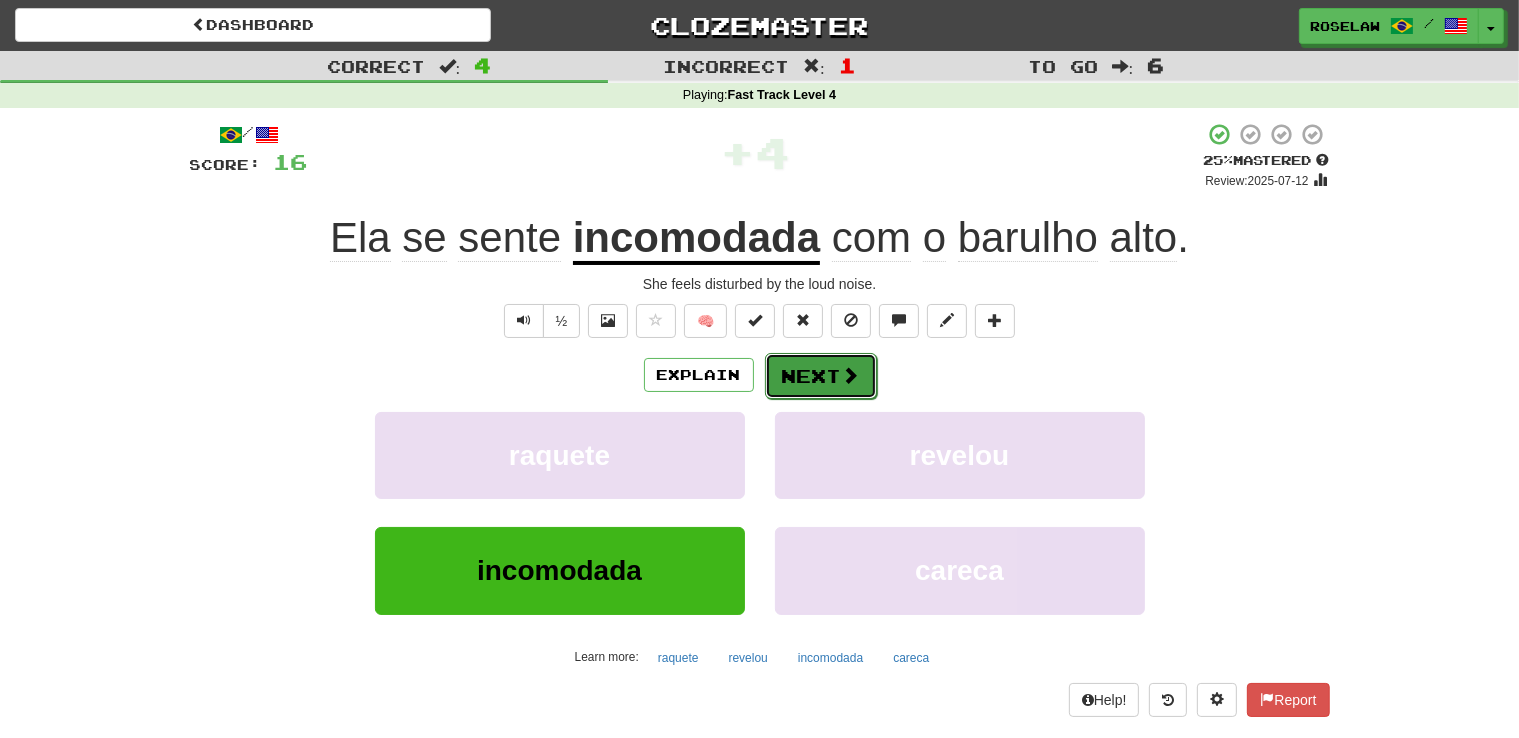 click on "Next" at bounding box center [821, 376] 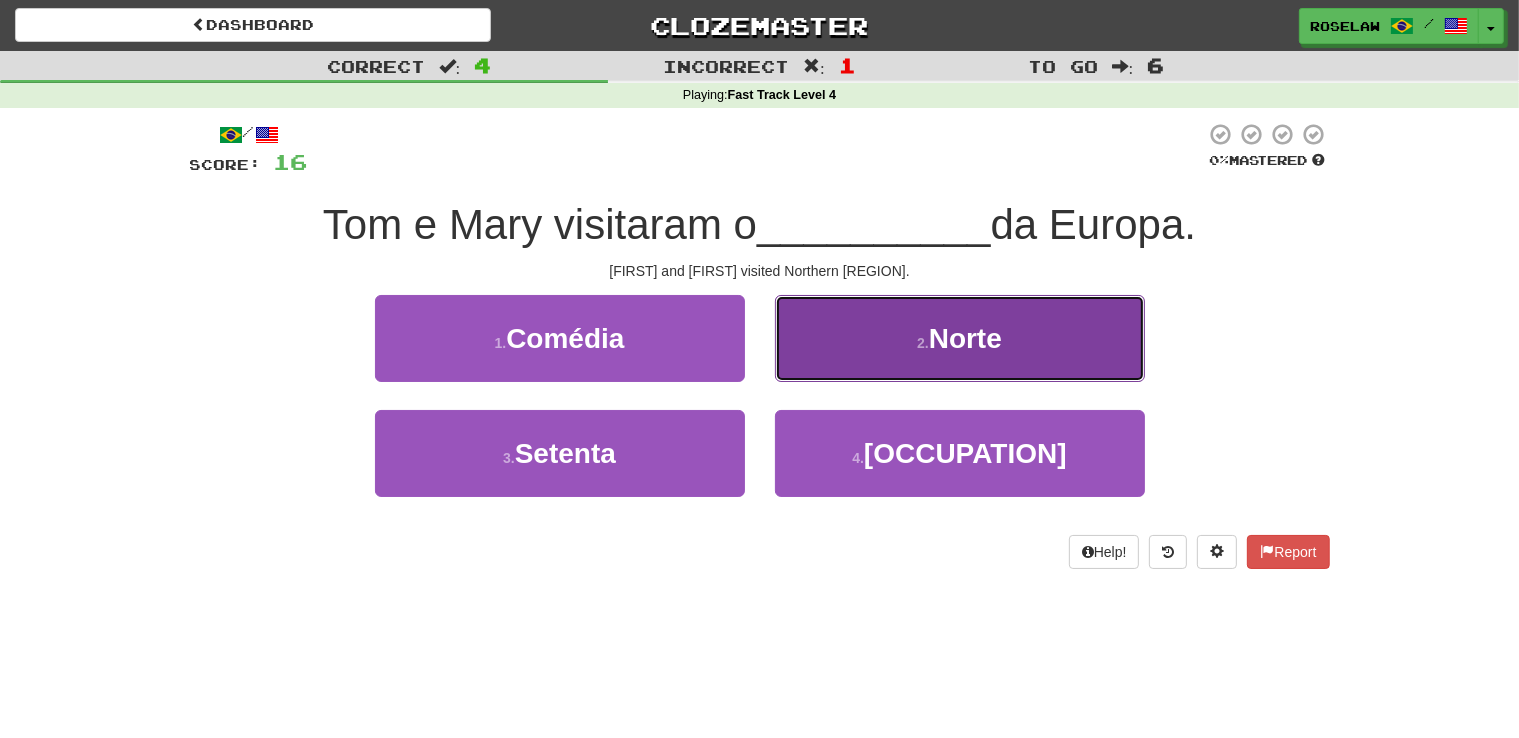 click on "2 .  Norte" at bounding box center (960, 338) 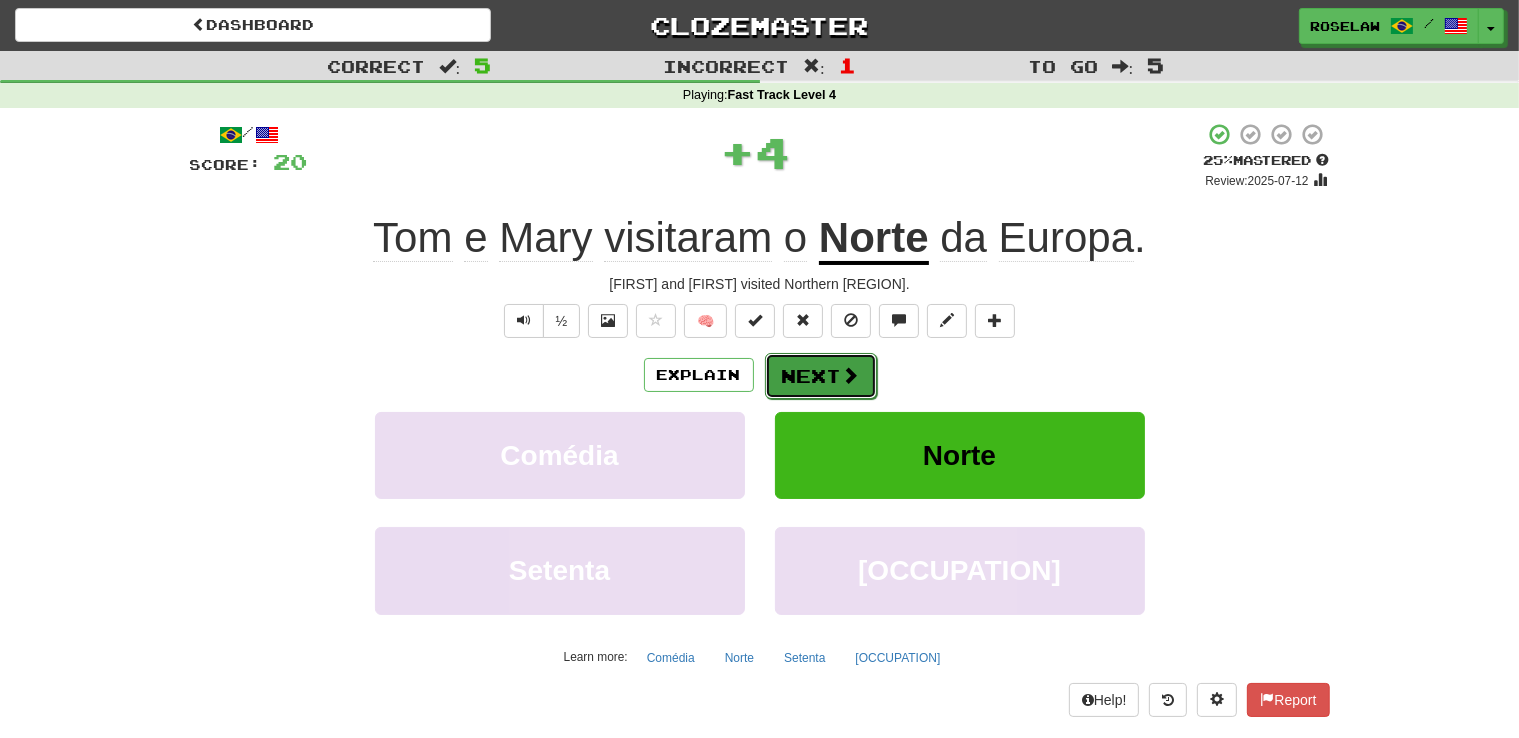 click on "Next" at bounding box center [821, 376] 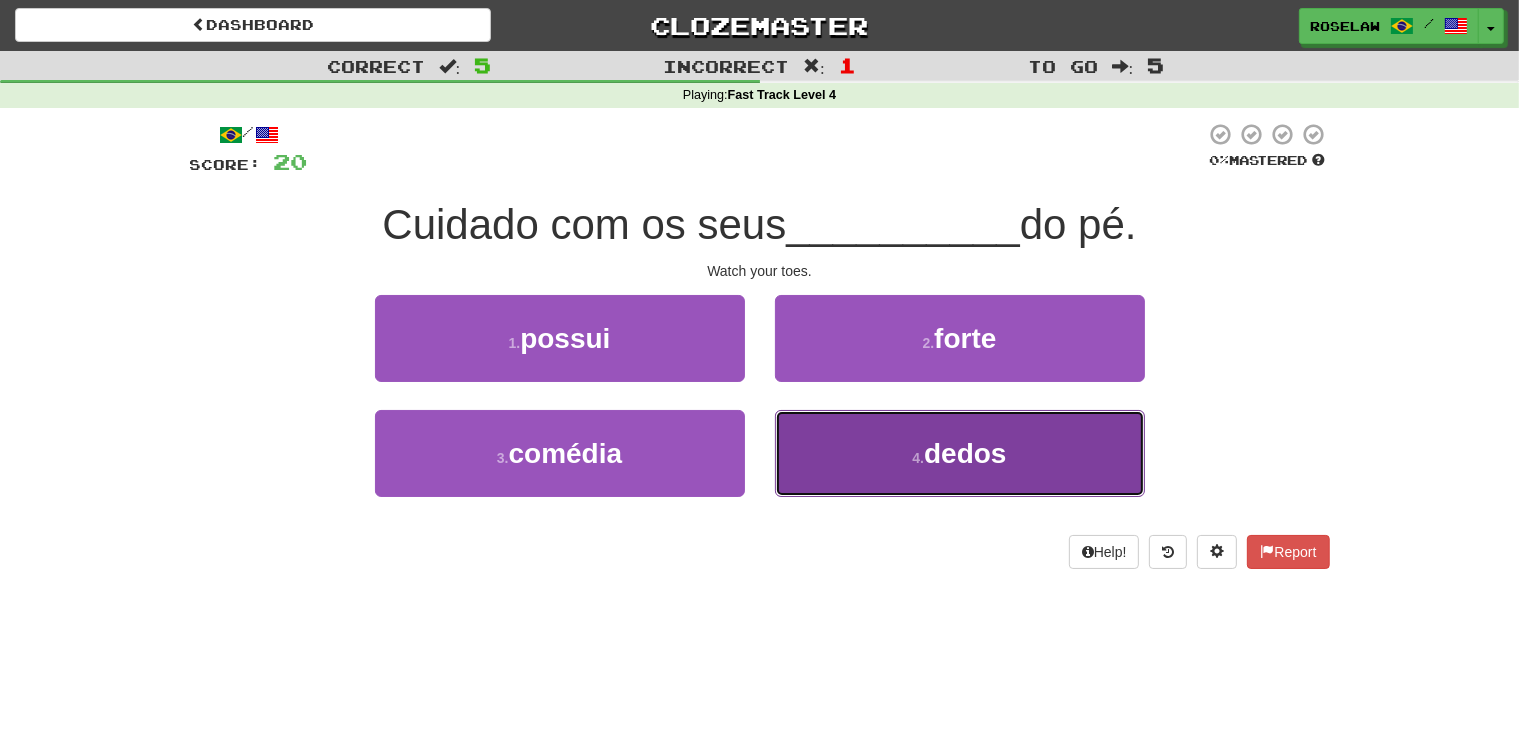 click on "4 .  dedos" at bounding box center (960, 453) 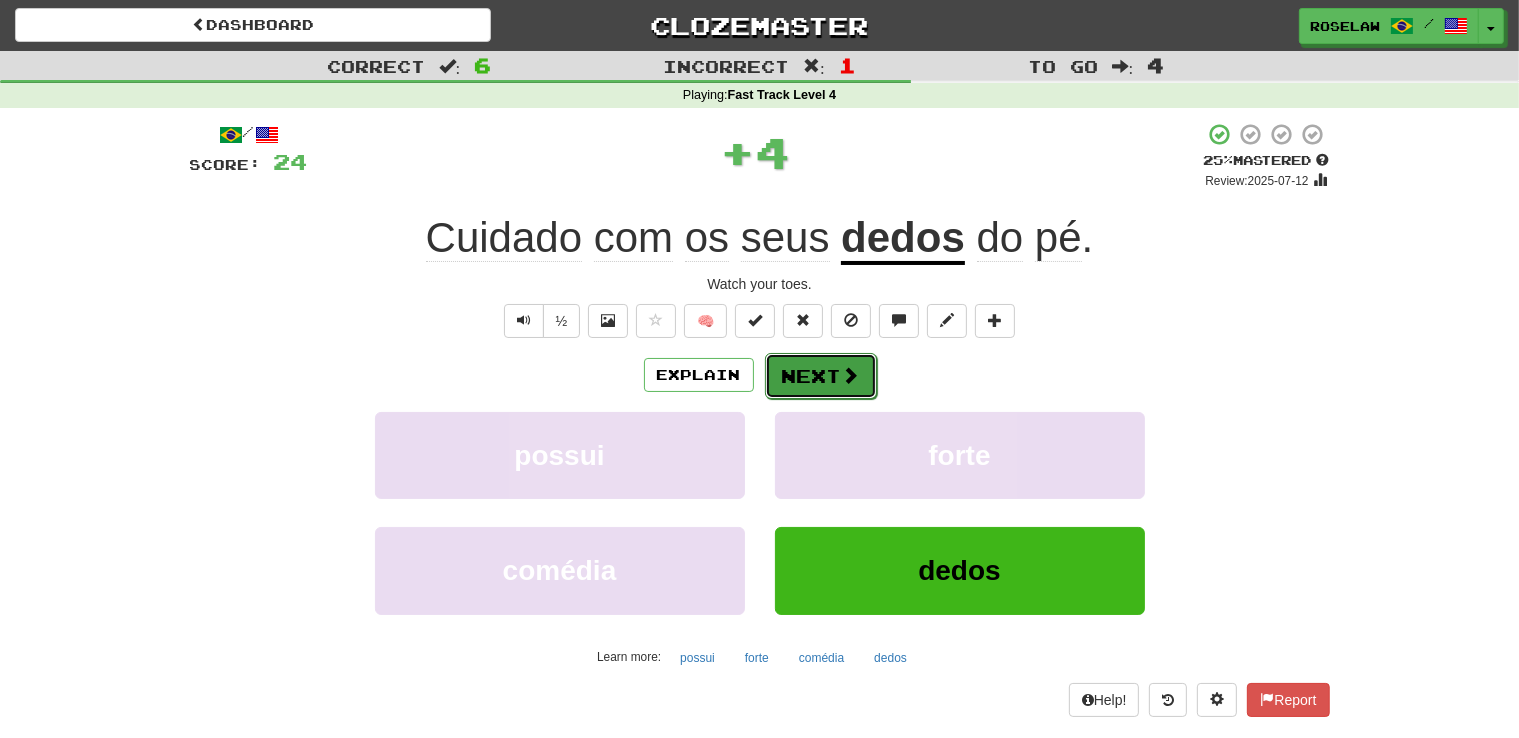 click on "Next" at bounding box center (821, 376) 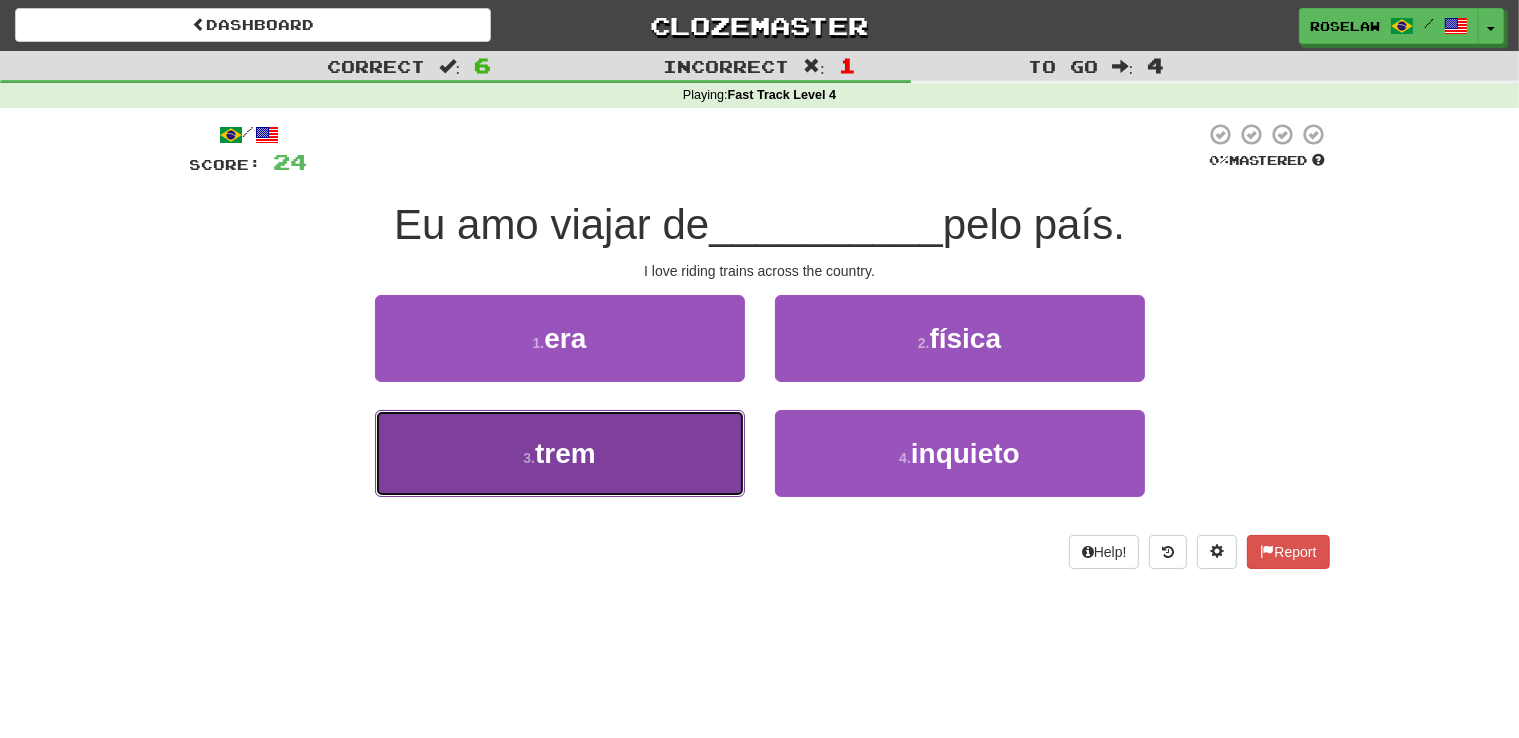 click on "3 .  trem" at bounding box center (560, 453) 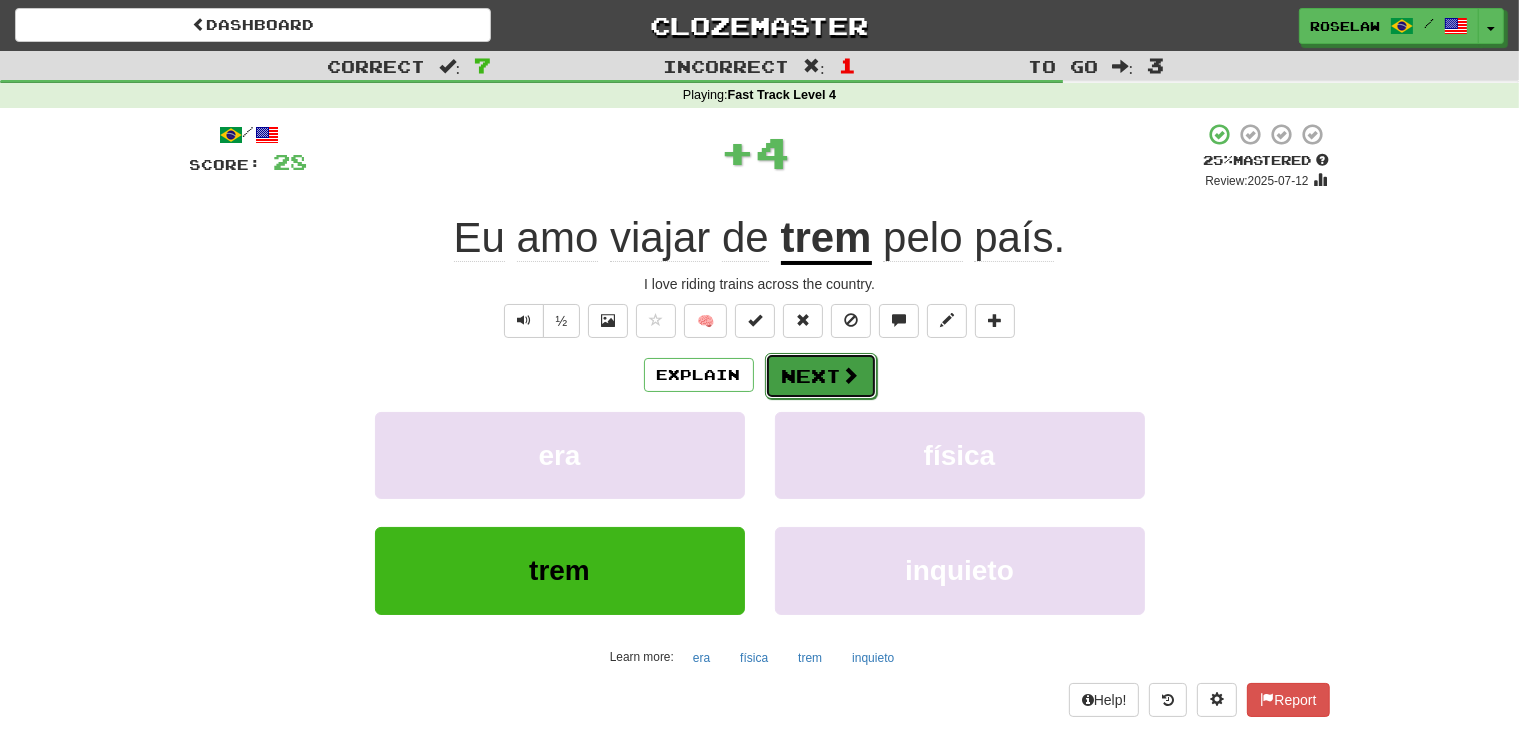 click on "Next" at bounding box center [821, 376] 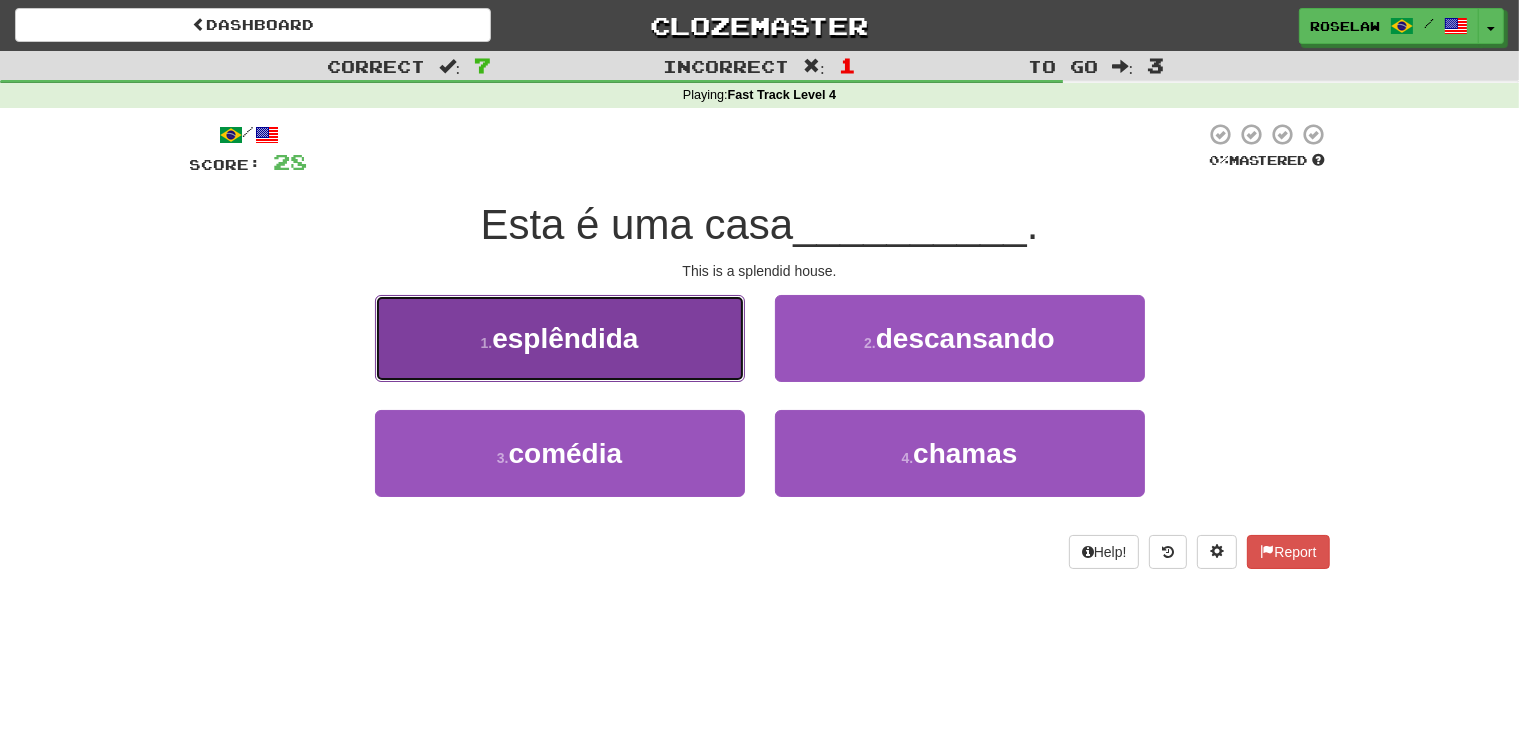 click on "1 .  esplêndida" at bounding box center (560, 338) 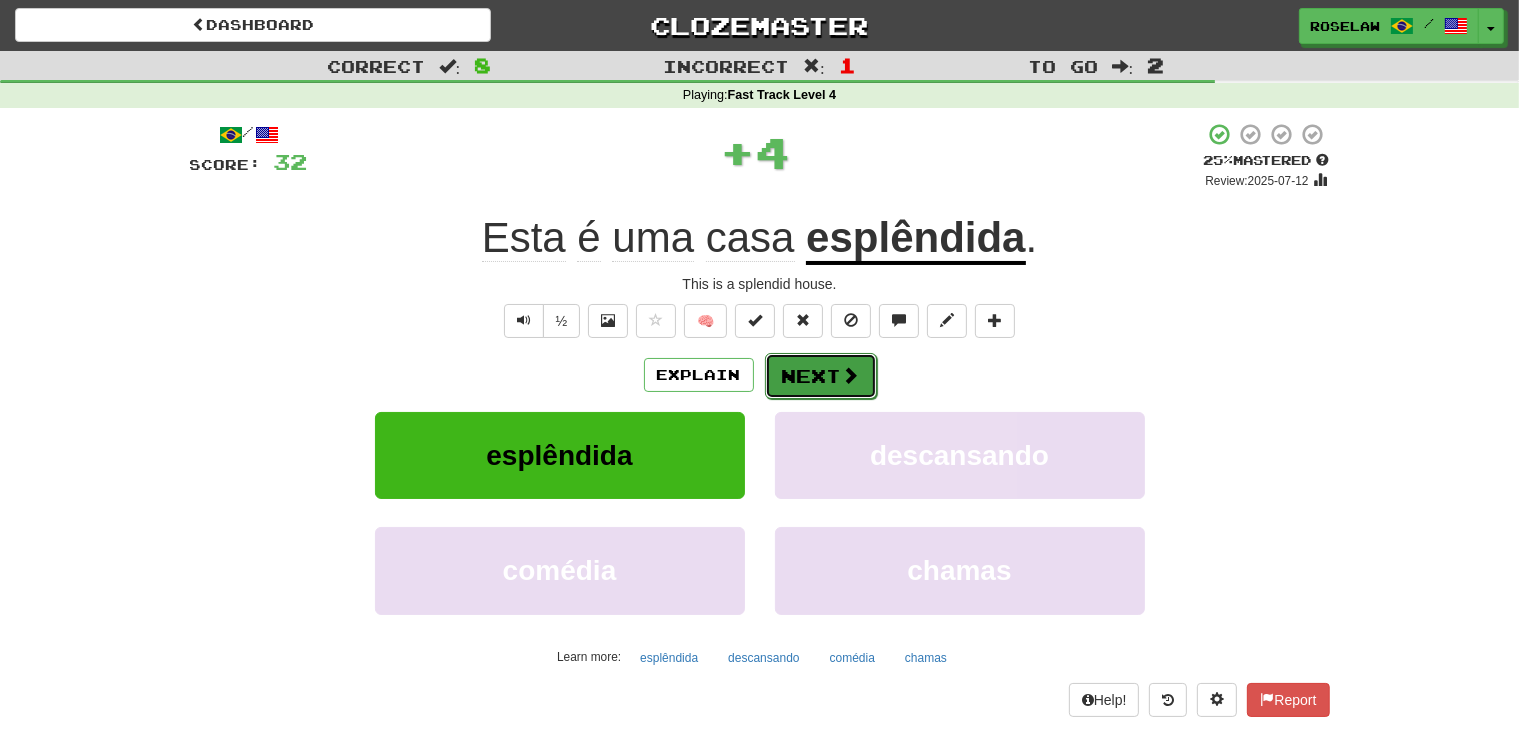 click on "Next" at bounding box center [821, 376] 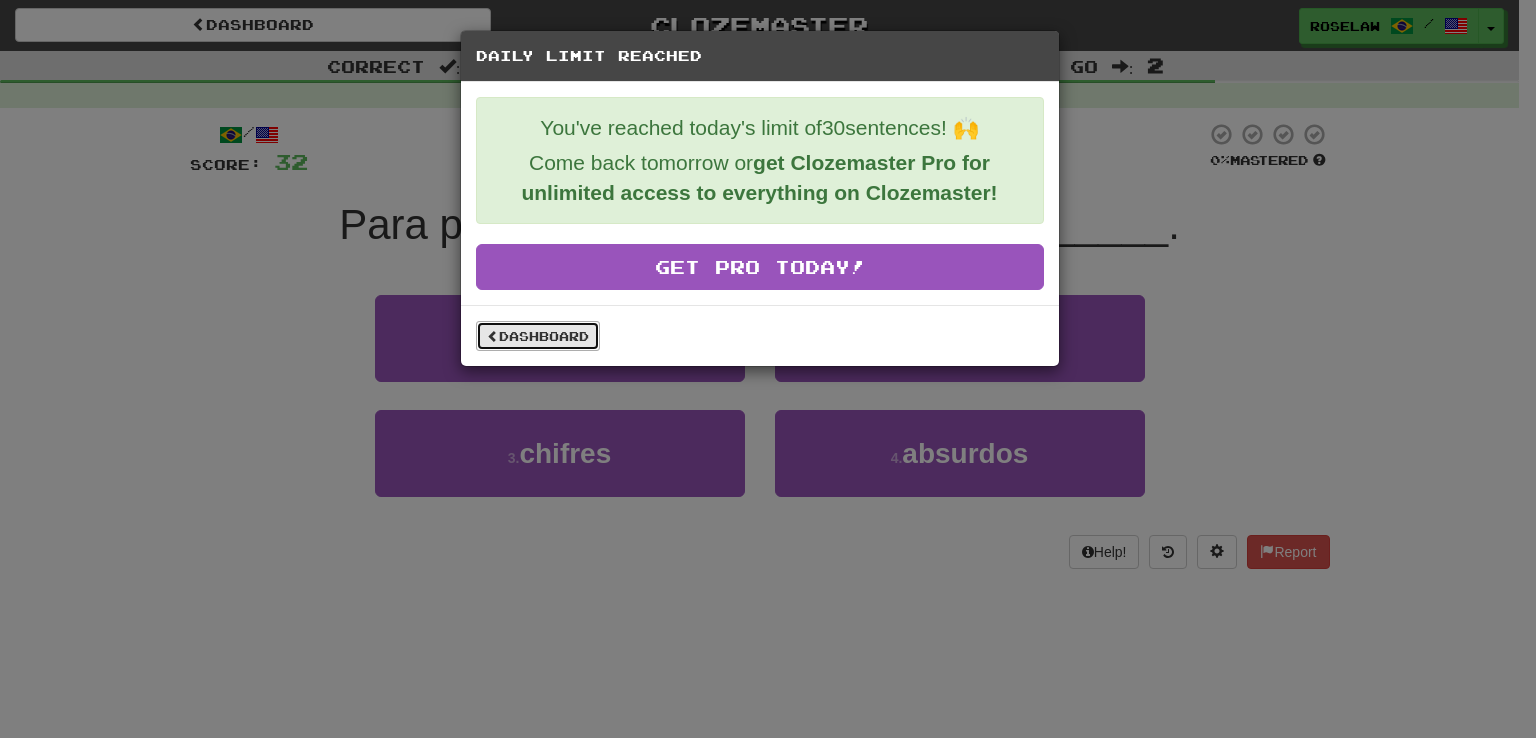 click on "Dashboard" at bounding box center [538, 336] 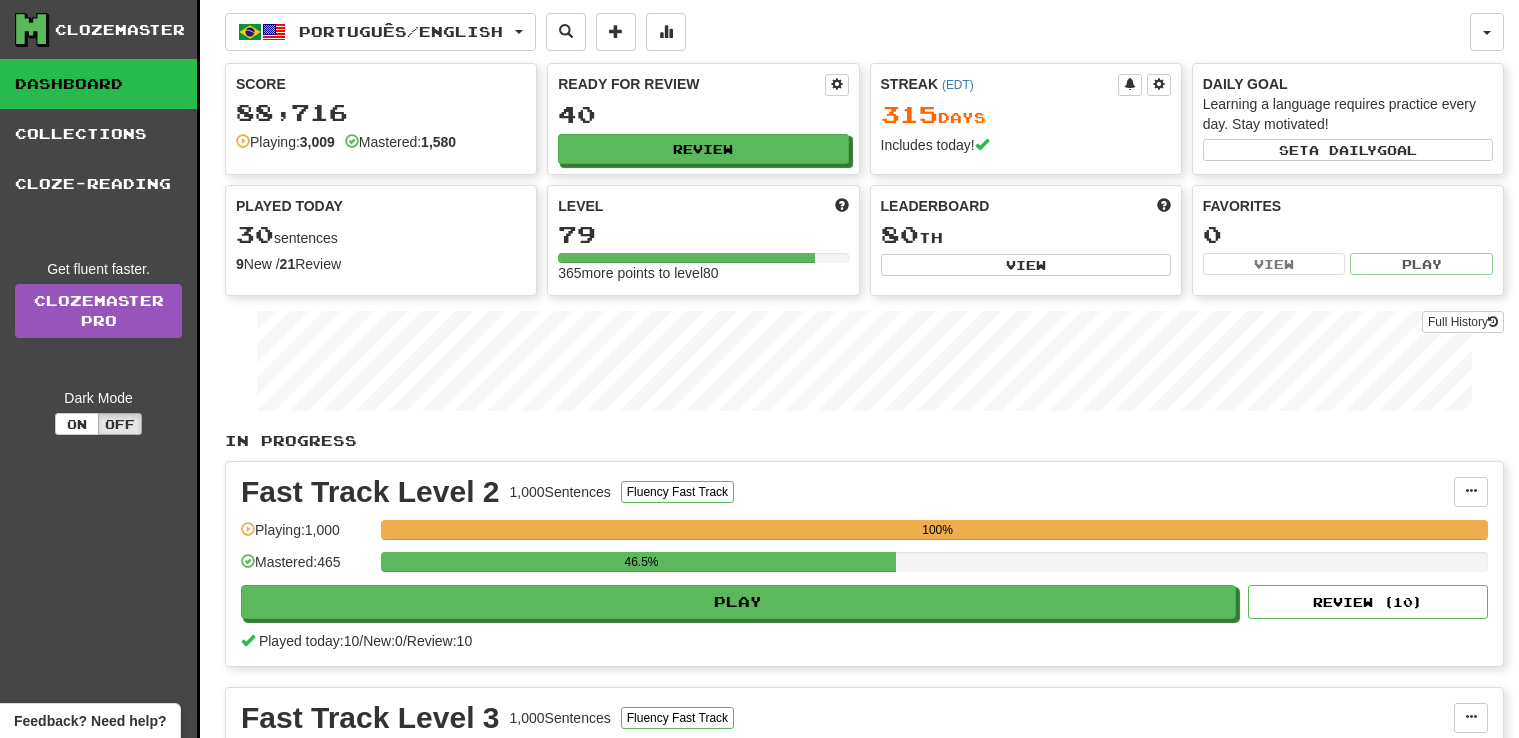 scroll, scrollTop: 0, scrollLeft: 0, axis: both 